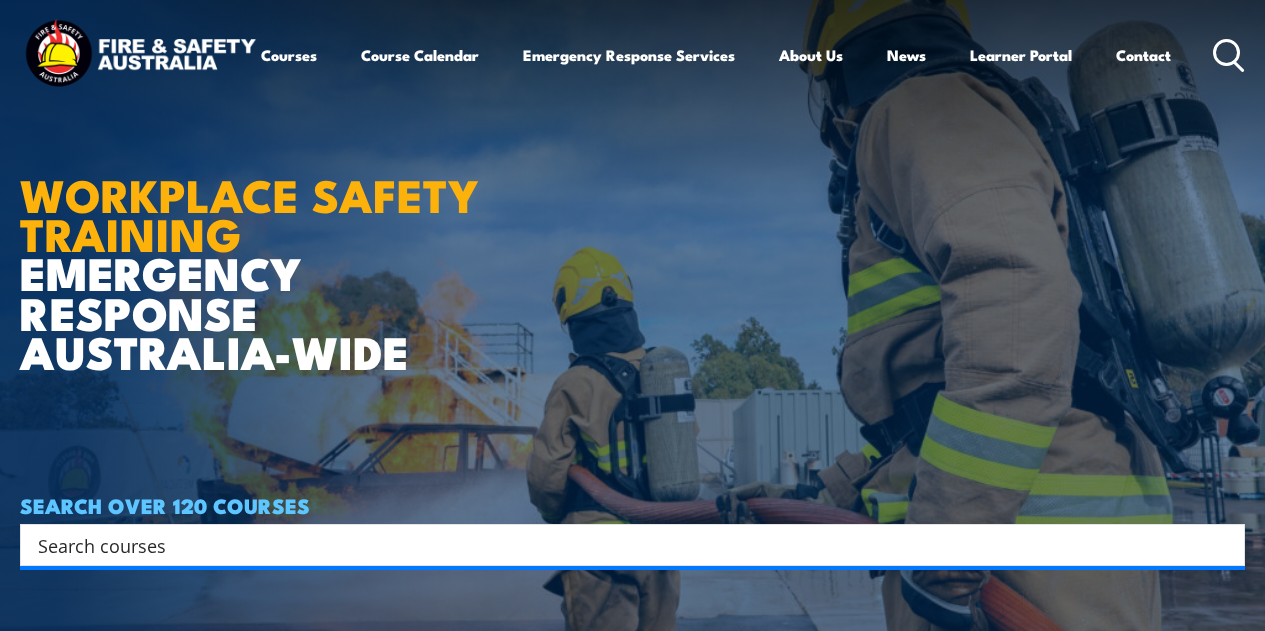 scroll, scrollTop: 0, scrollLeft: 0, axis: both 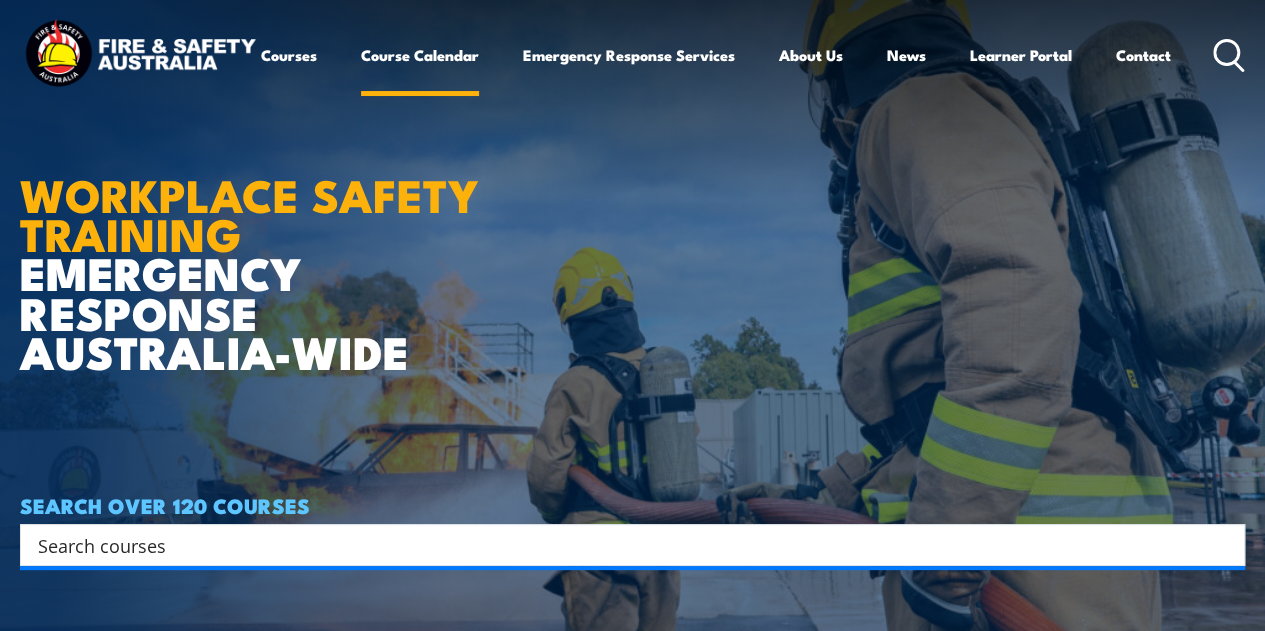 click on "Course Calendar" at bounding box center (420, 55) 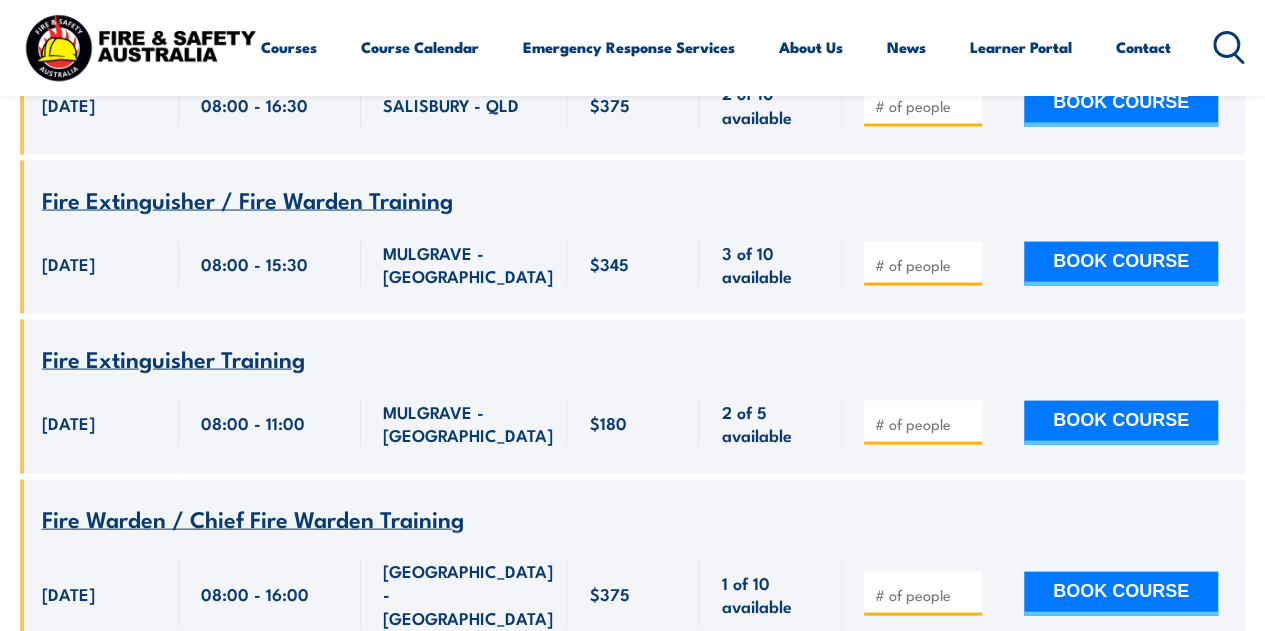 scroll, scrollTop: 2206, scrollLeft: 0, axis: vertical 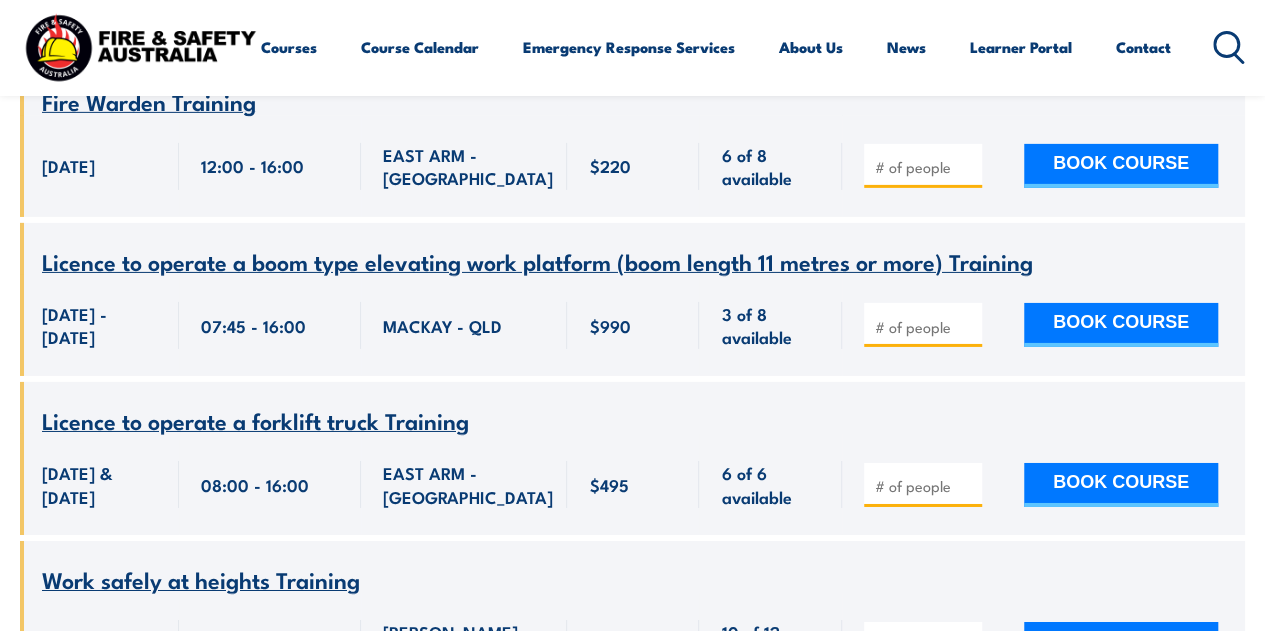 click at bounding box center (925, 486) 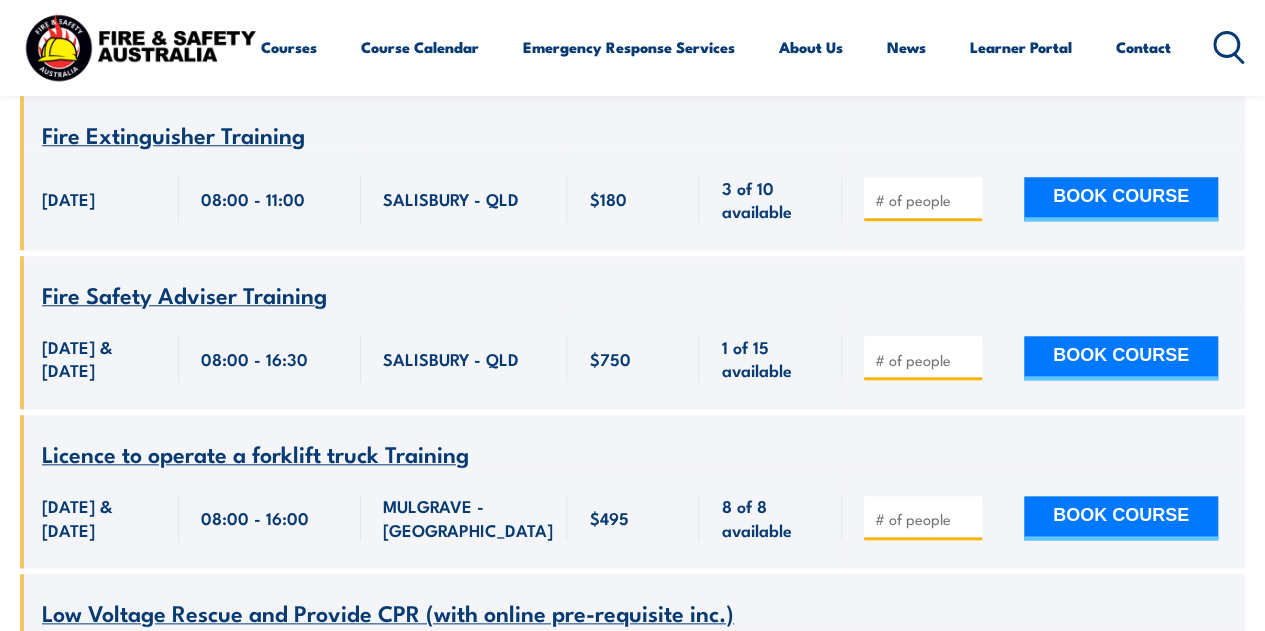 scroll, scrollTop: 8405, scrollLeft: 0, axis: vertical 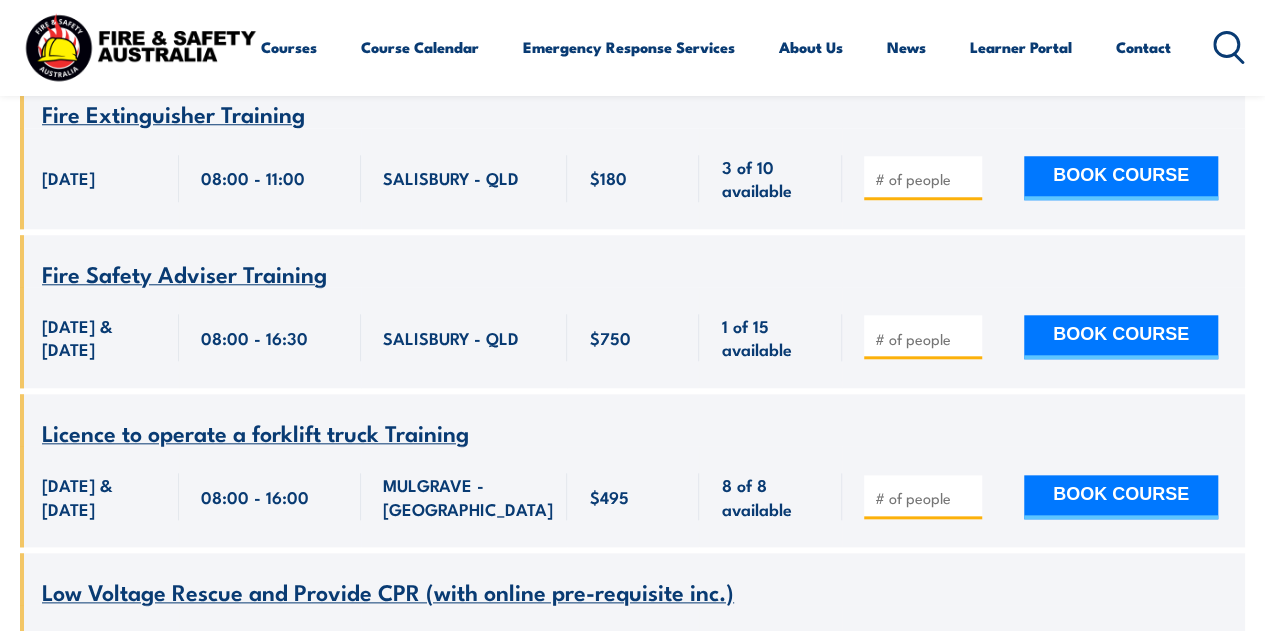 click at bounding box center [925, 498] 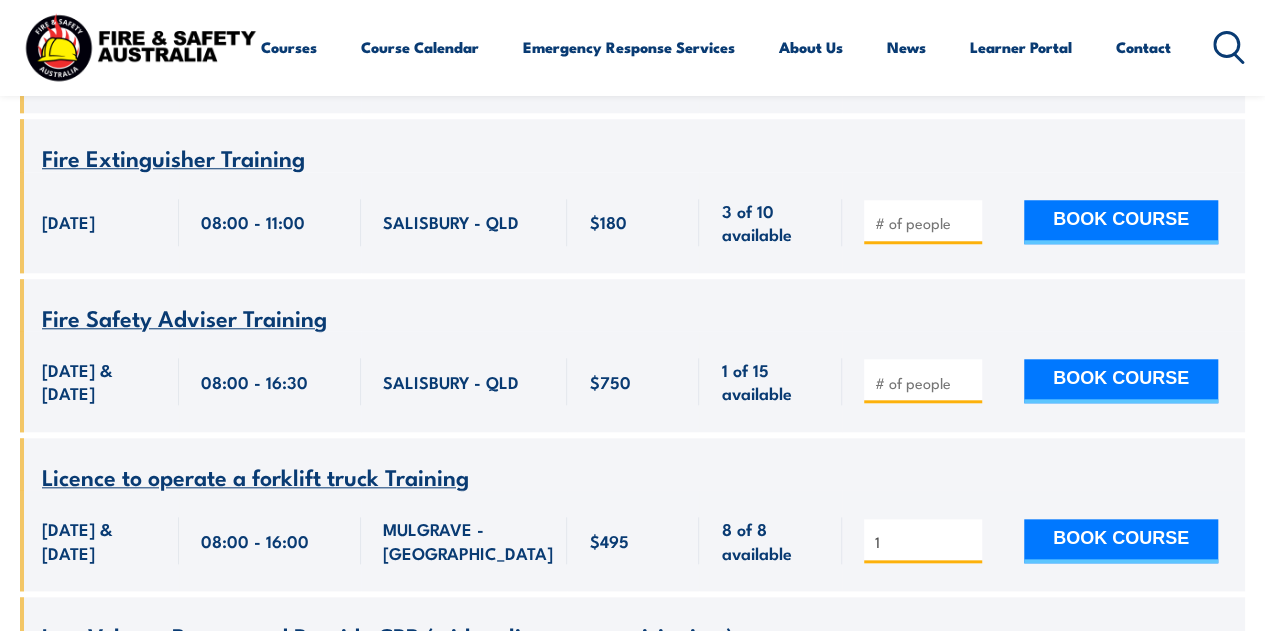 scroll, scrollTop: 8362, scrollLeft: 0, axis: vertical 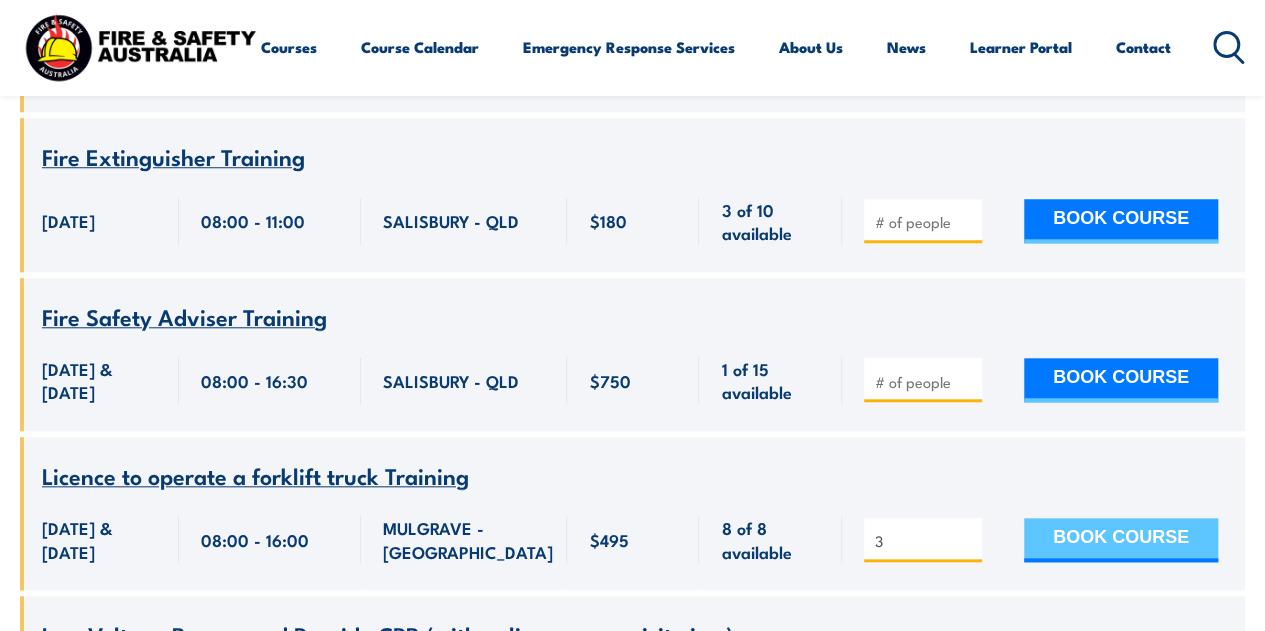 type on "3" 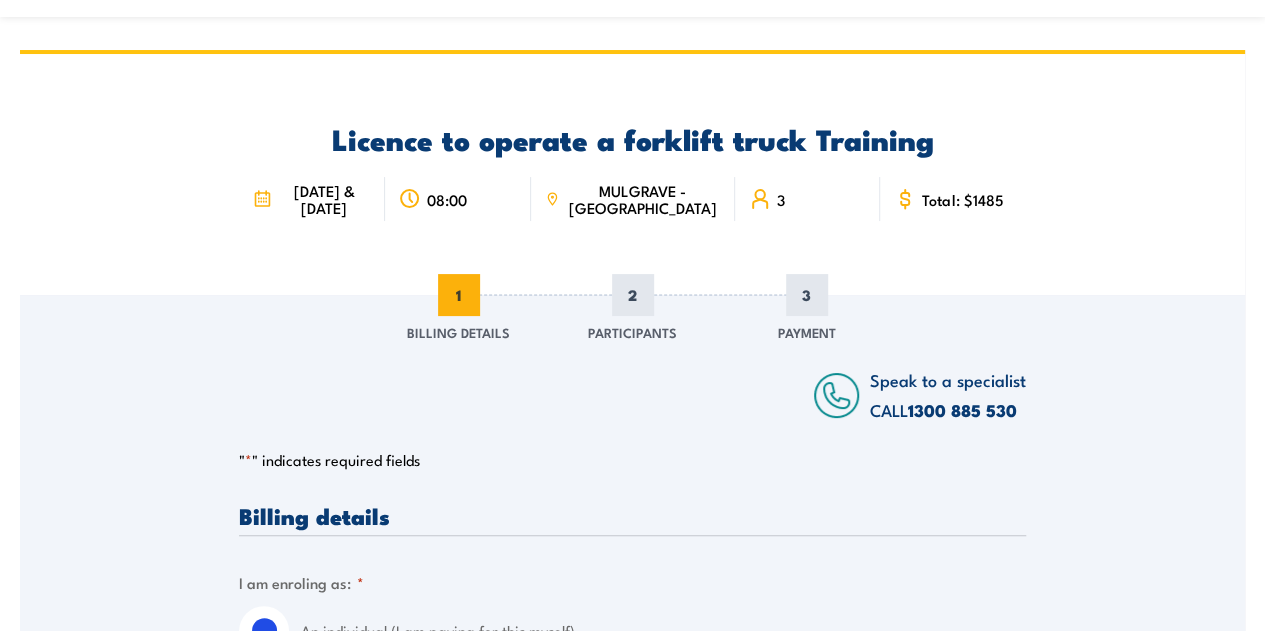 scroll, scrollTop: 119, scrollLeft: 0, axis: vertical 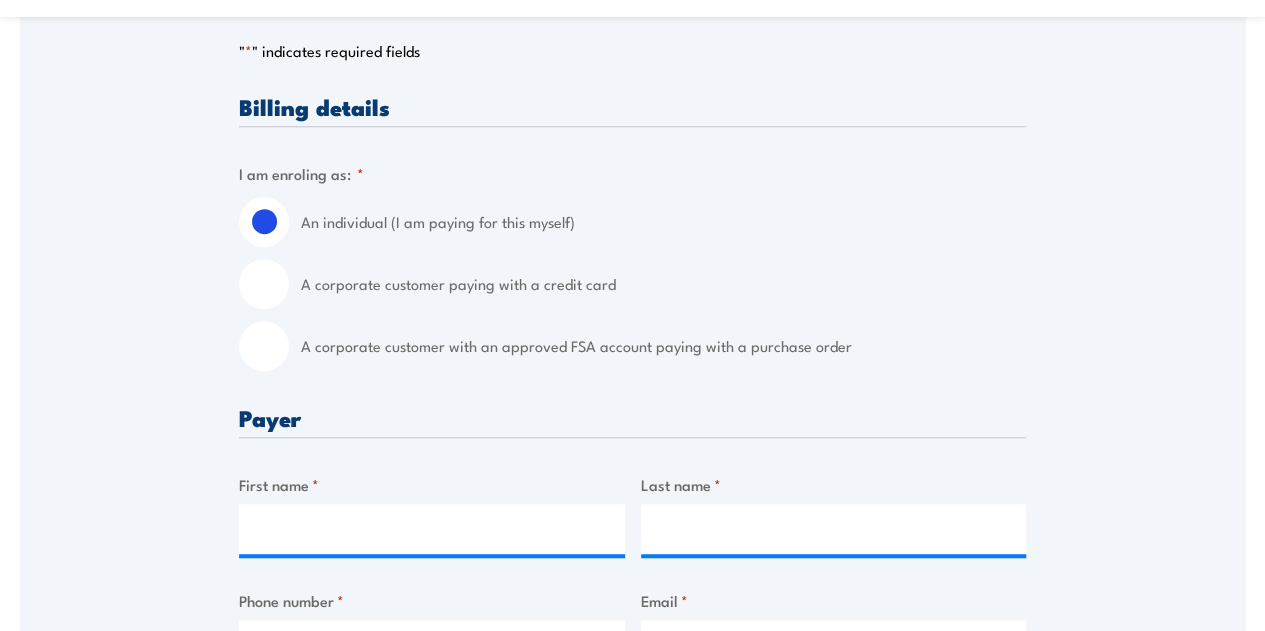 click on "A corporate customer with an approved FSA account paying with a purchase order" at bounding box center [264, 346] 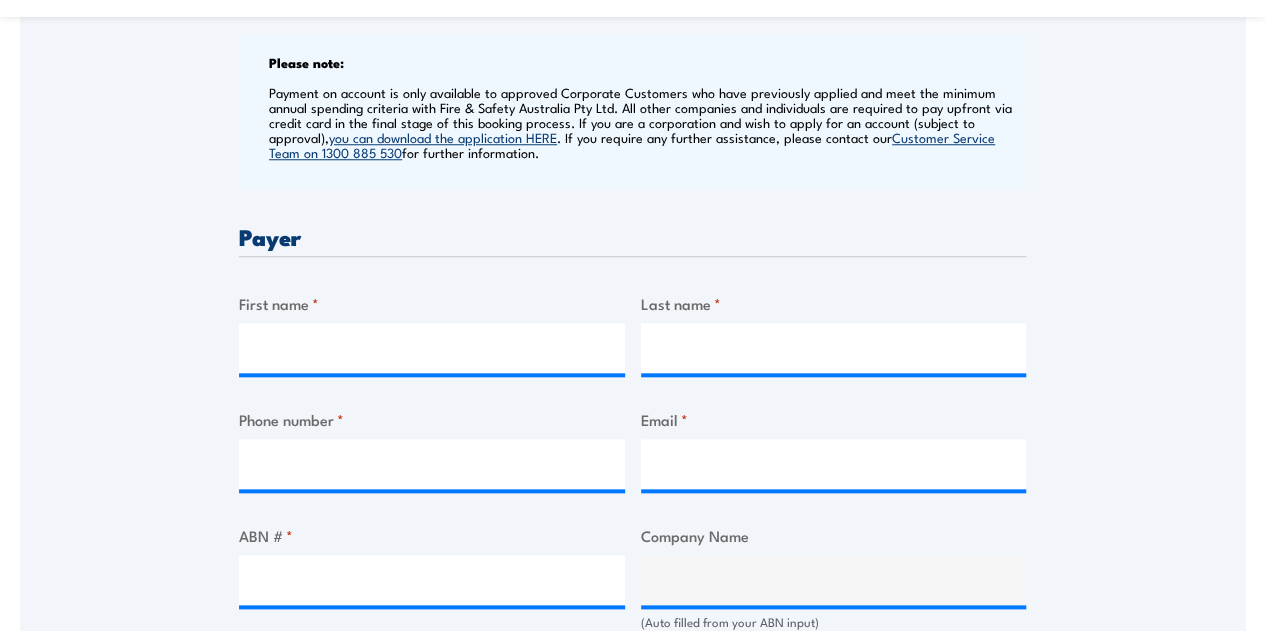 scroll, scrollTop: 831, scrollLeft: 0, axis: vertical 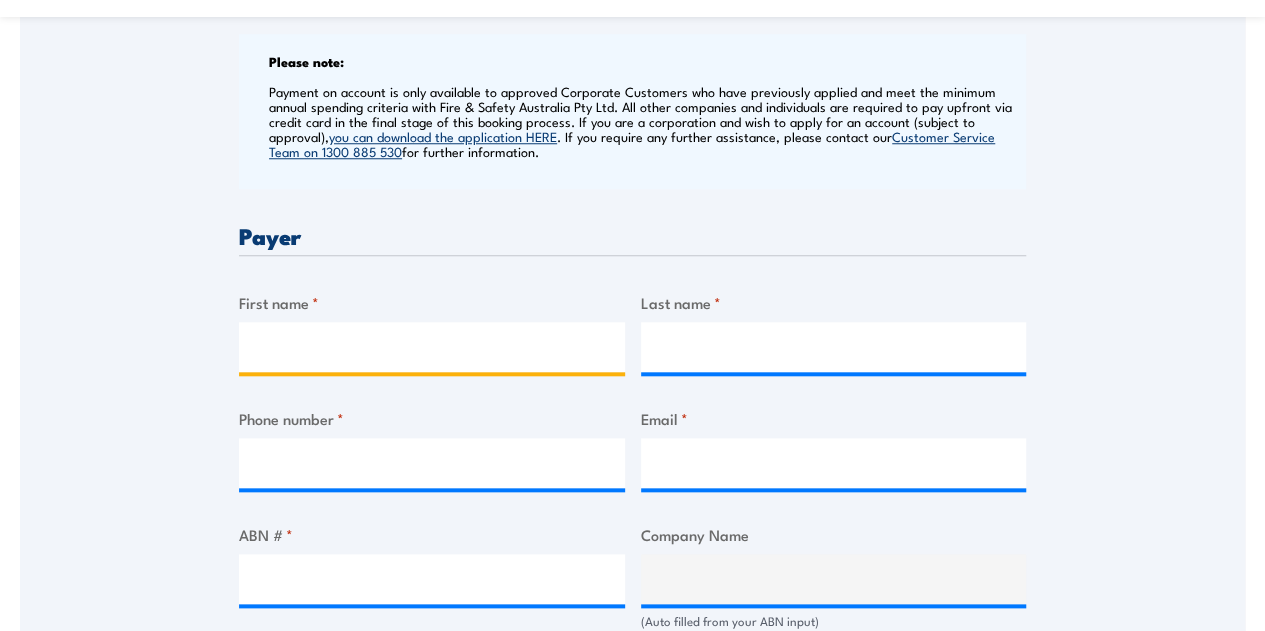 click on "First name *" at bounding box center (432, 347) 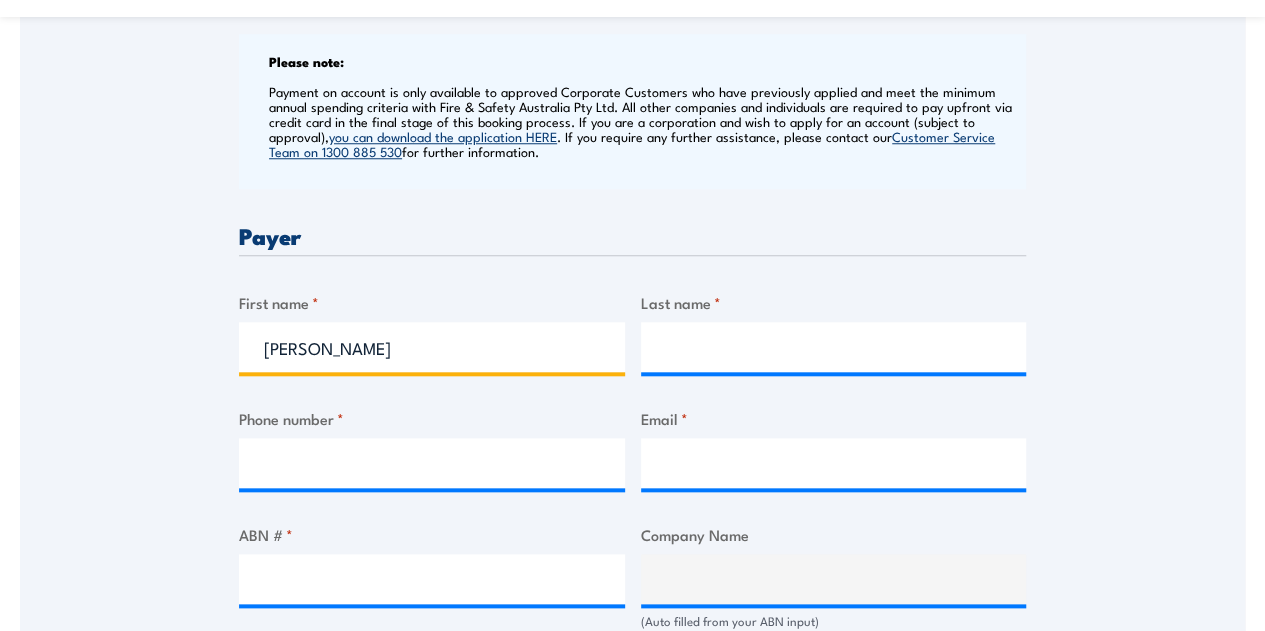 type on "[PERSON_NAME]" 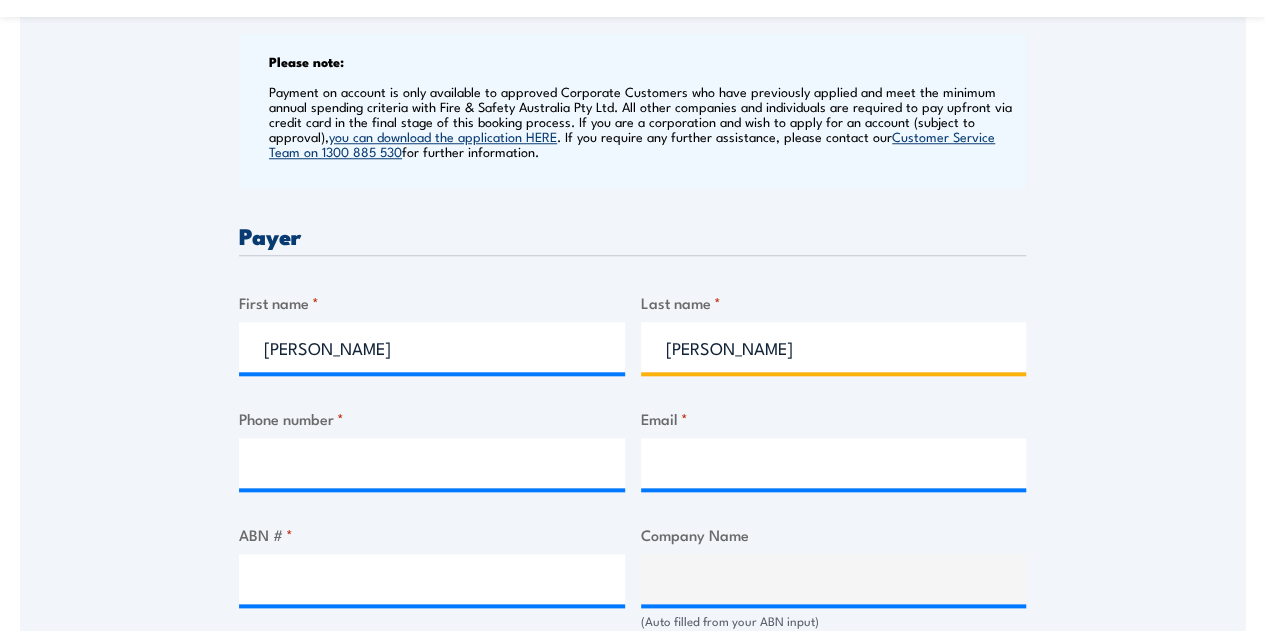 type on "[PERSON_NAME]" 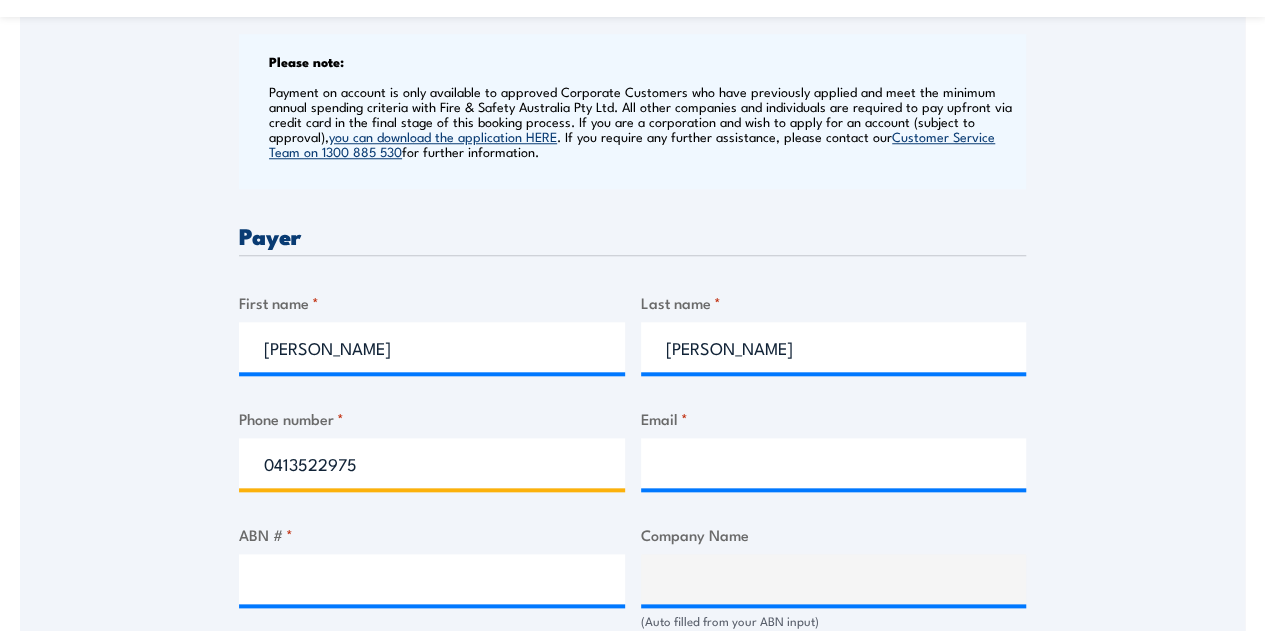 type on "0413522975" 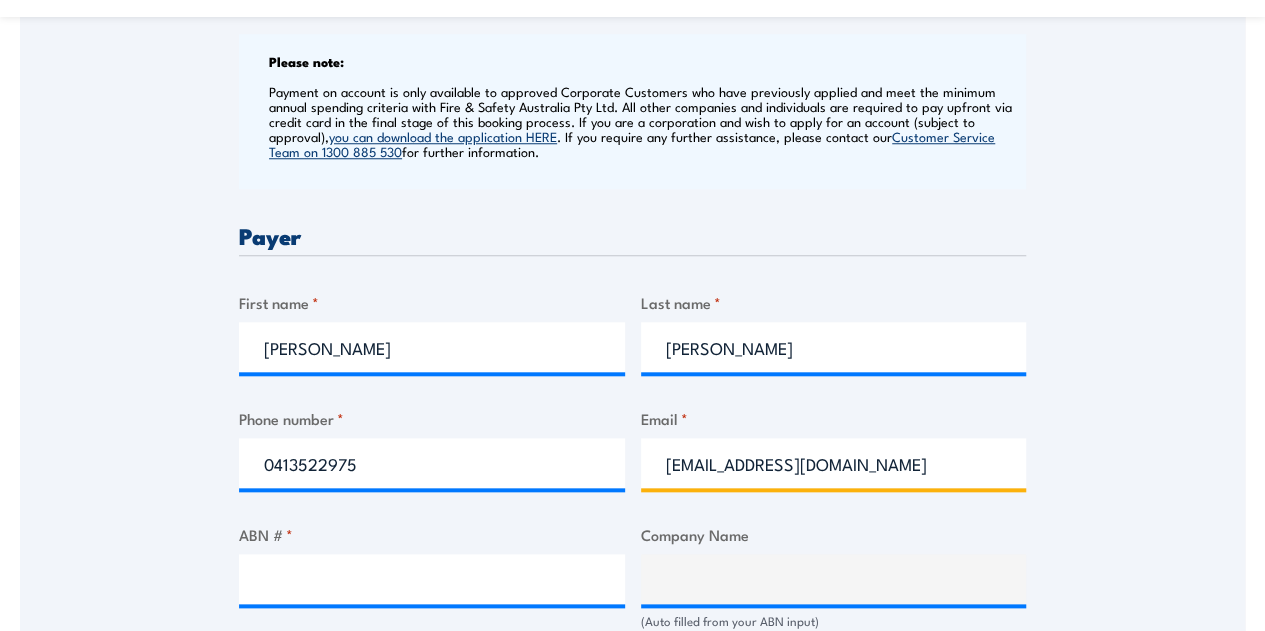 type on "kroberts7@slb.com" 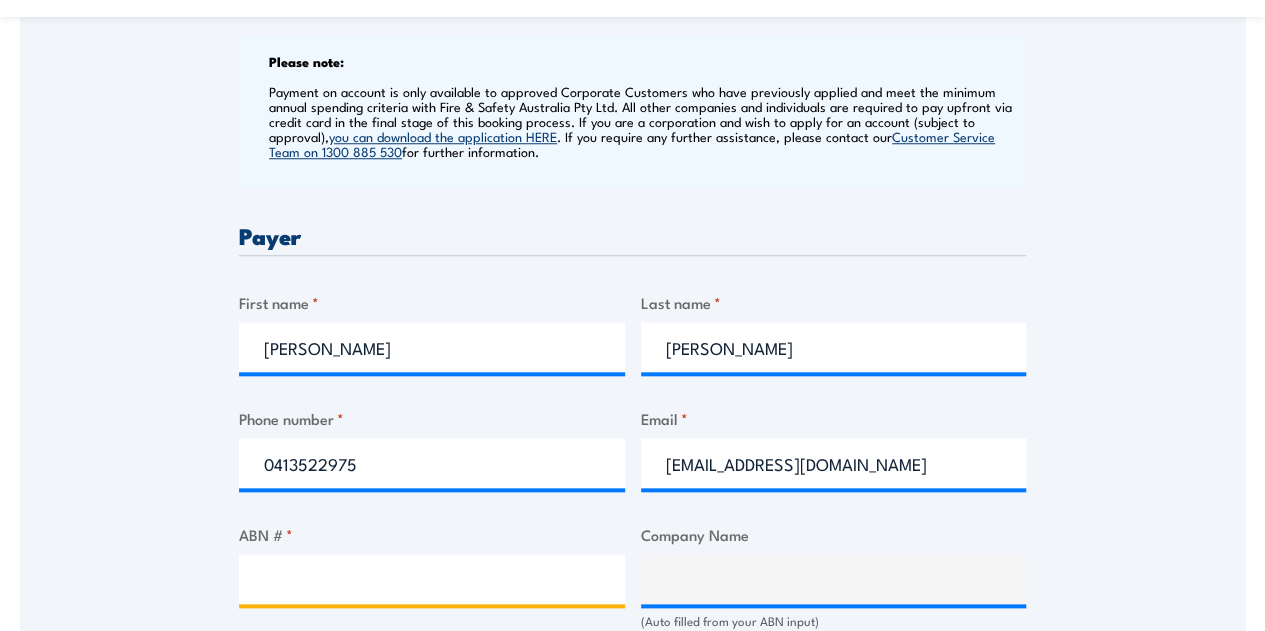 paste on "74 002 459 225" 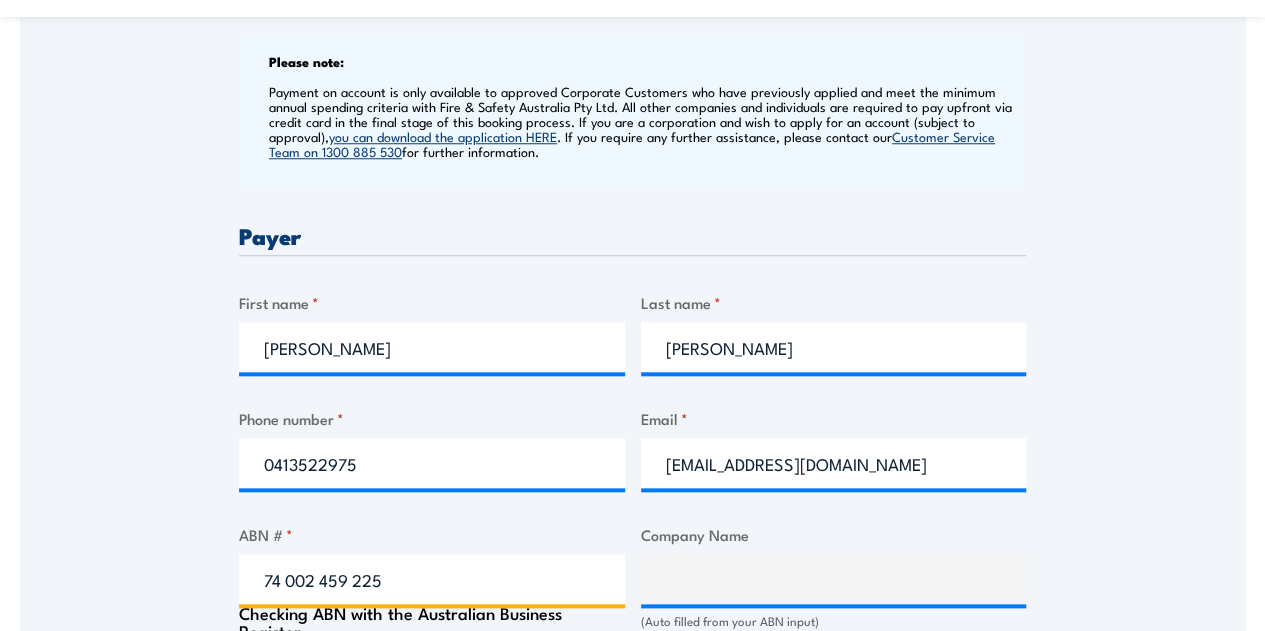 type on "74 002 459 225" 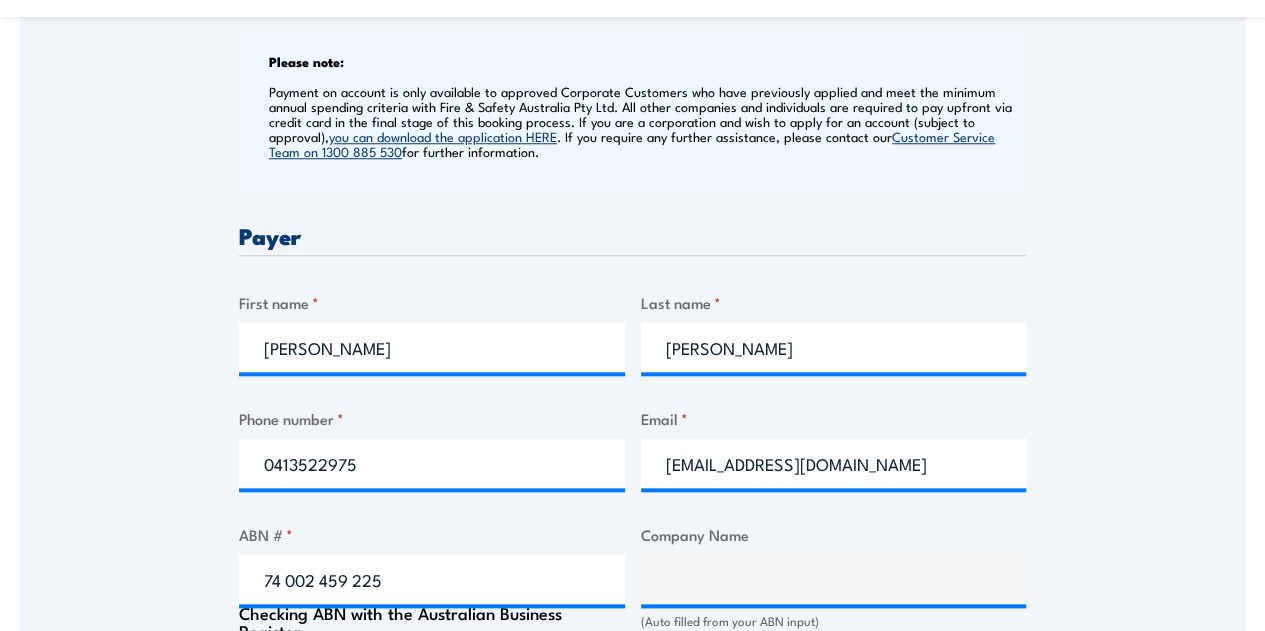 type on "SCHLUMBERGER AUSTRALIA PTY LTD" 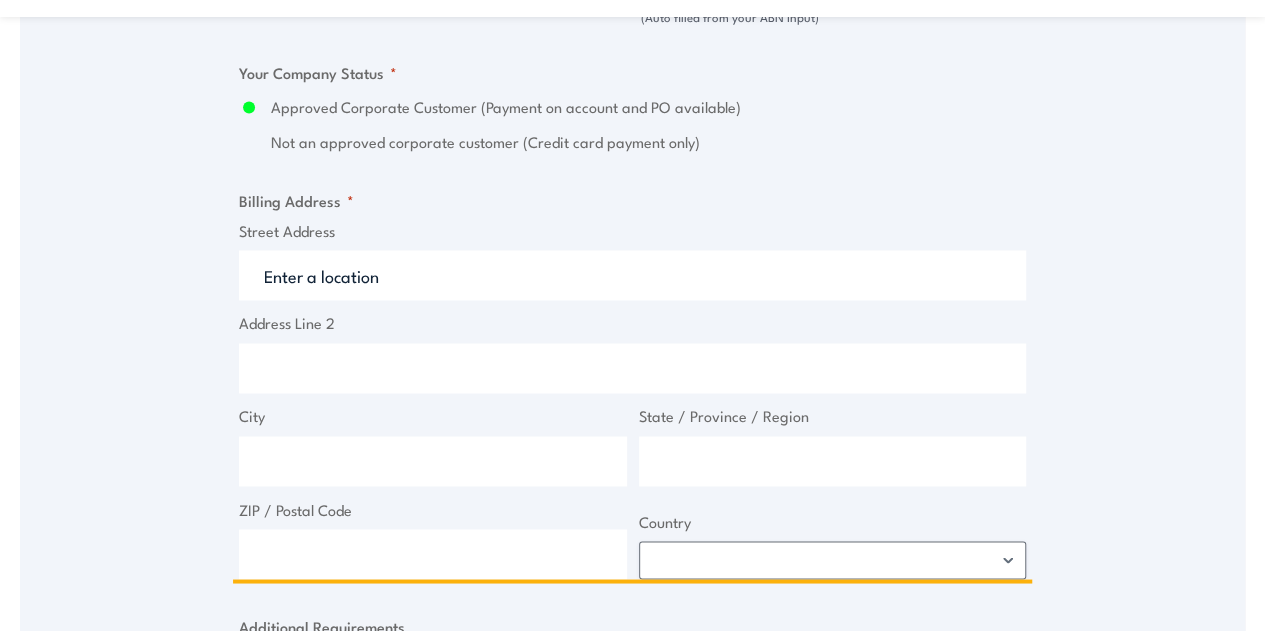 scroll, scrollTop: 1437, scrollLeft: 0, axis: vertical 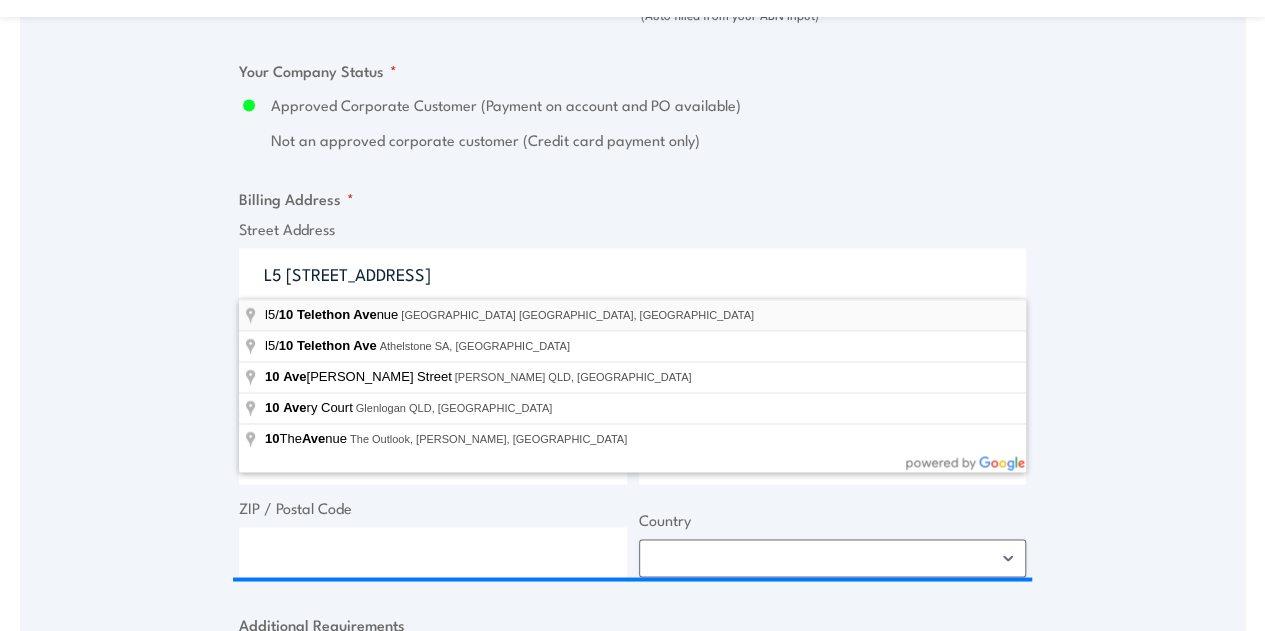 type on "l5/10 Telethon Avenue, Perth WA, Australia" 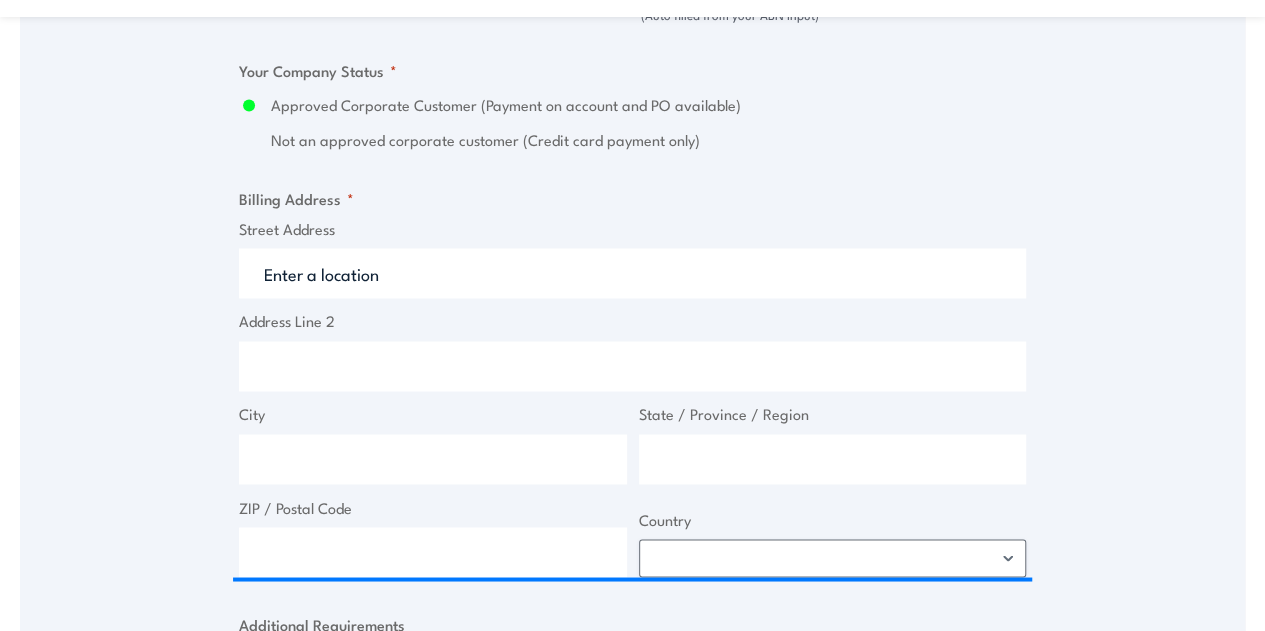 type on "10 Telethon Ave" 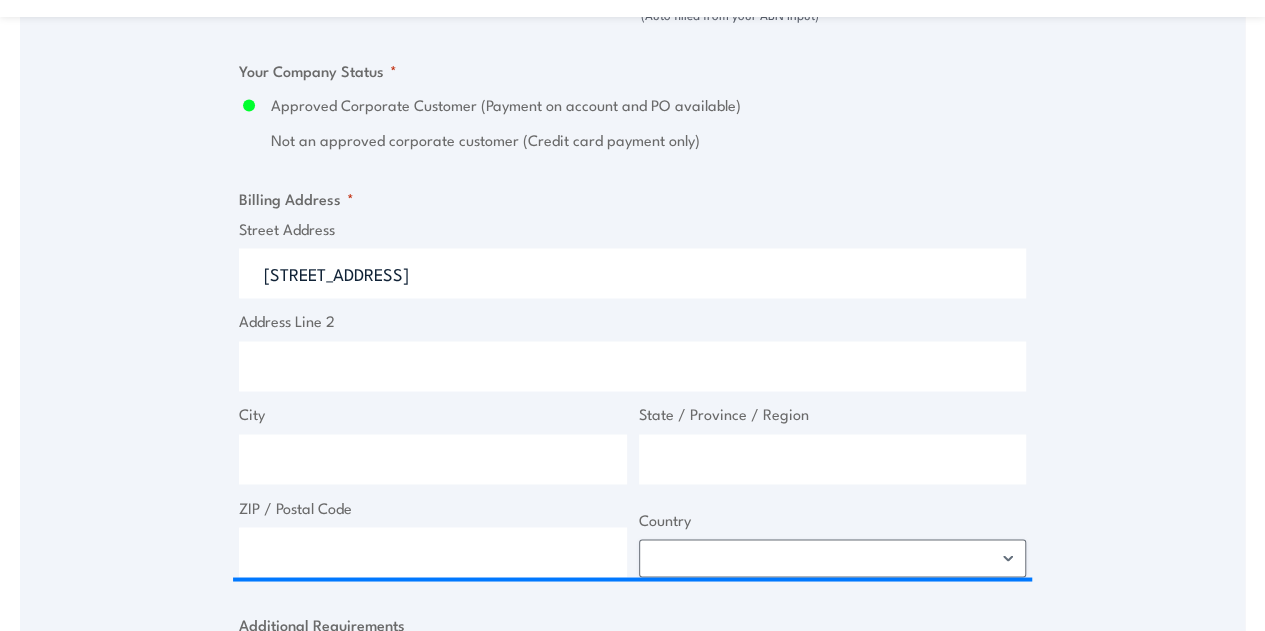 type on "Perth" 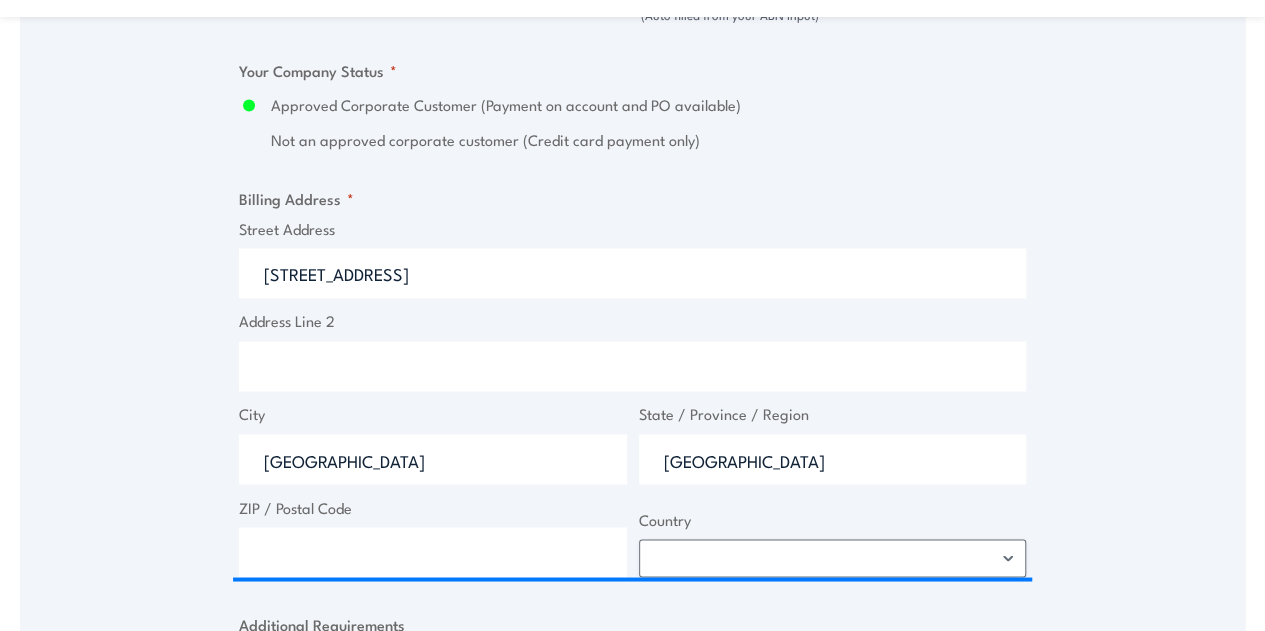 type on "6000" 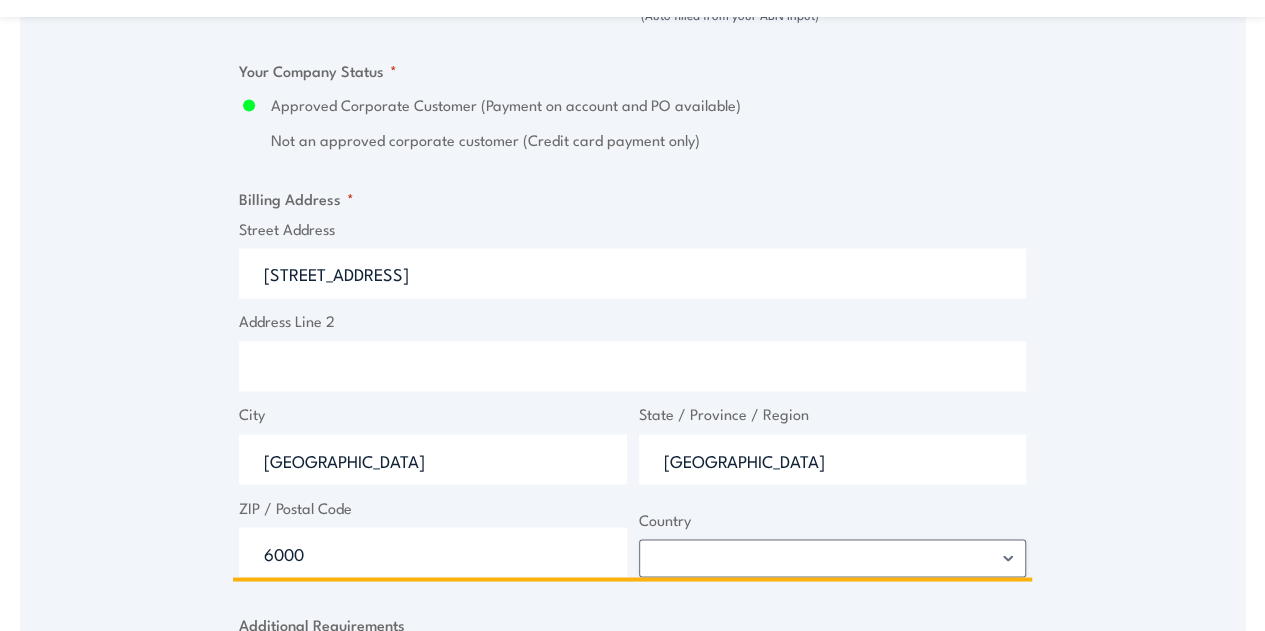 click on "Address Line 2" at bounding box center (632, 366) 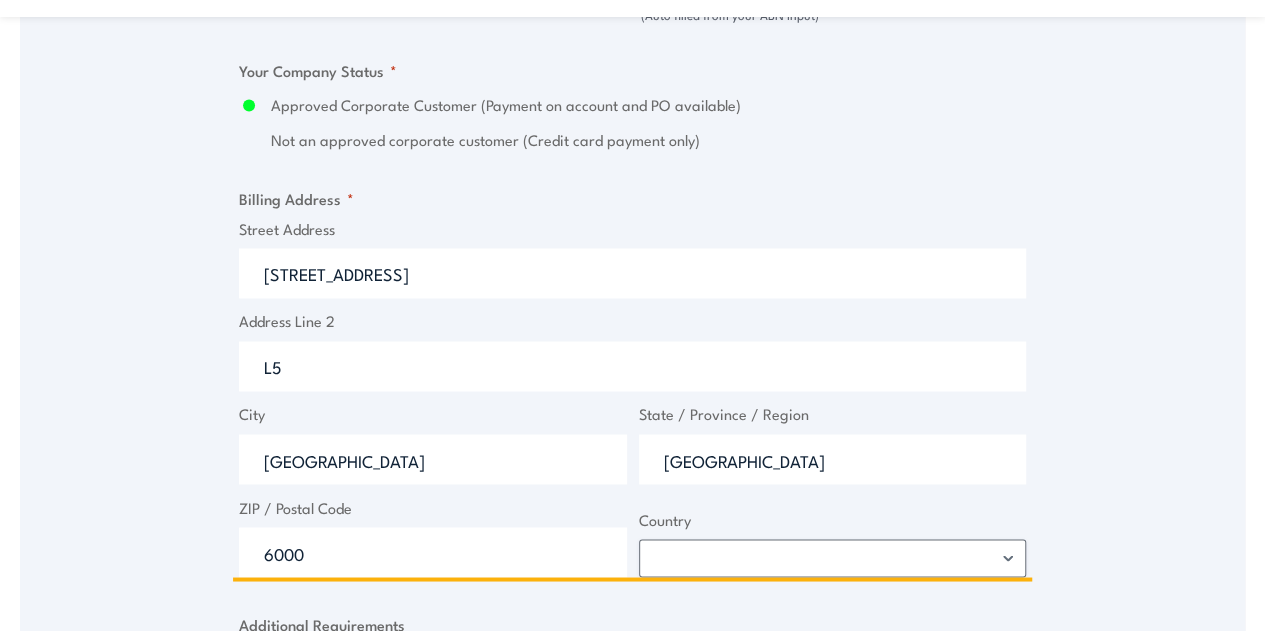 type on "L5" 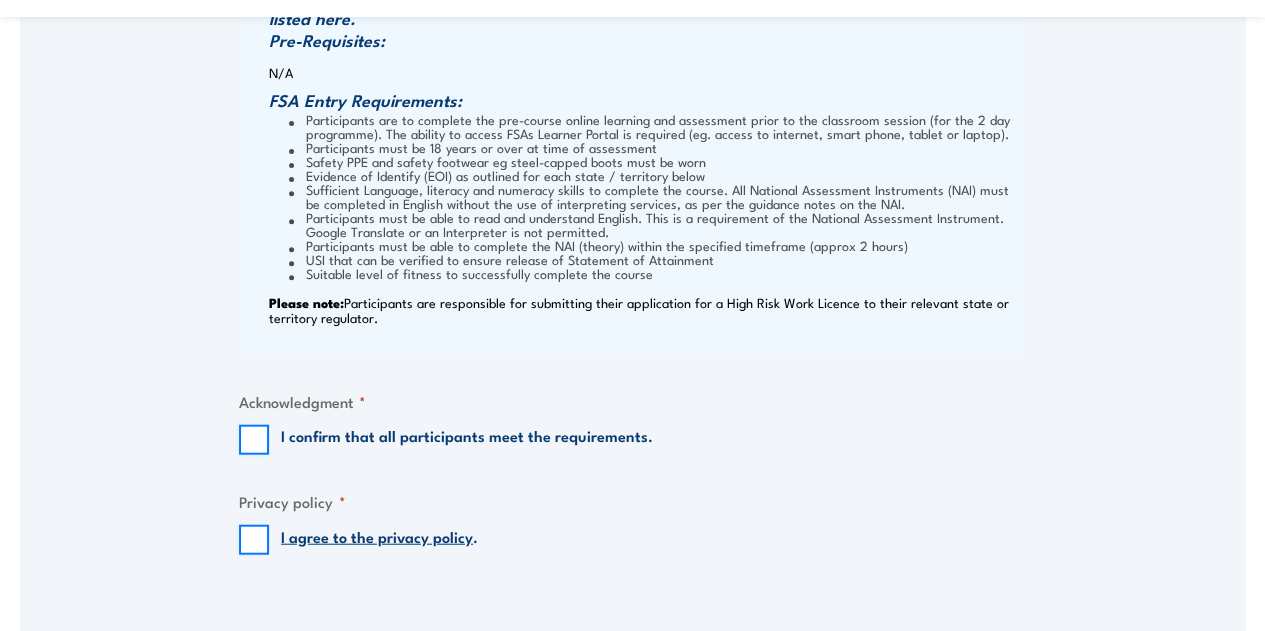 scroll, scrollTop: 2183, scrollLeft: 0, axis: vertical 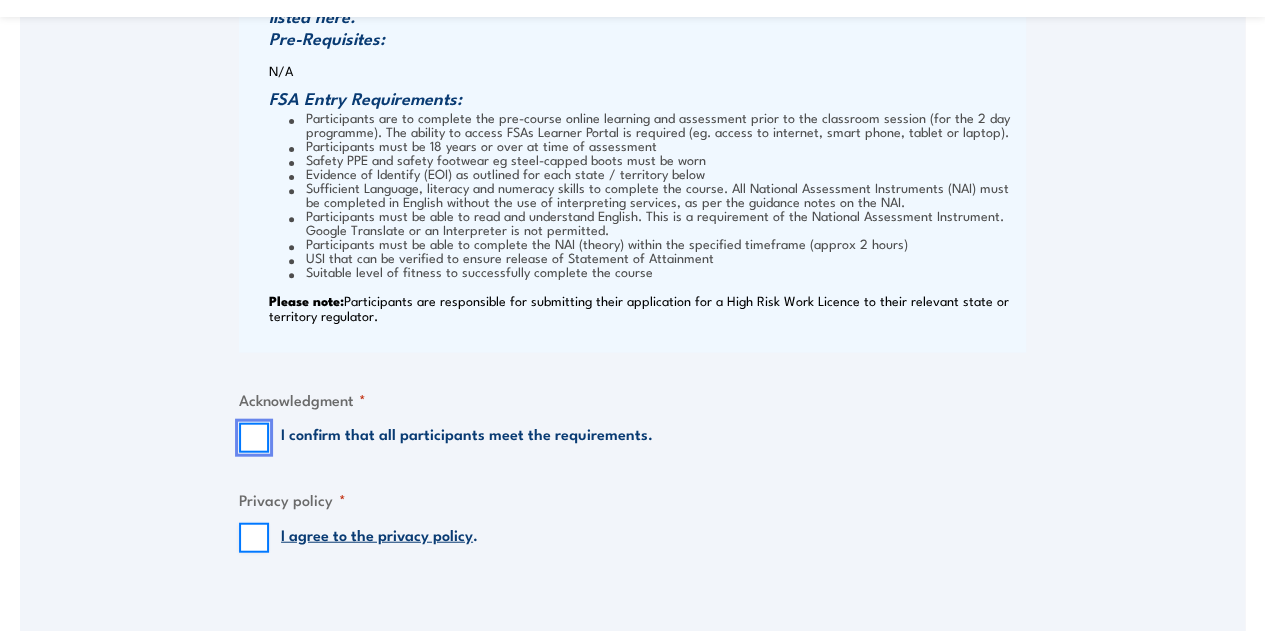 click on "I confirm that all participants meet the requirements." at bounding box center [254, 438] 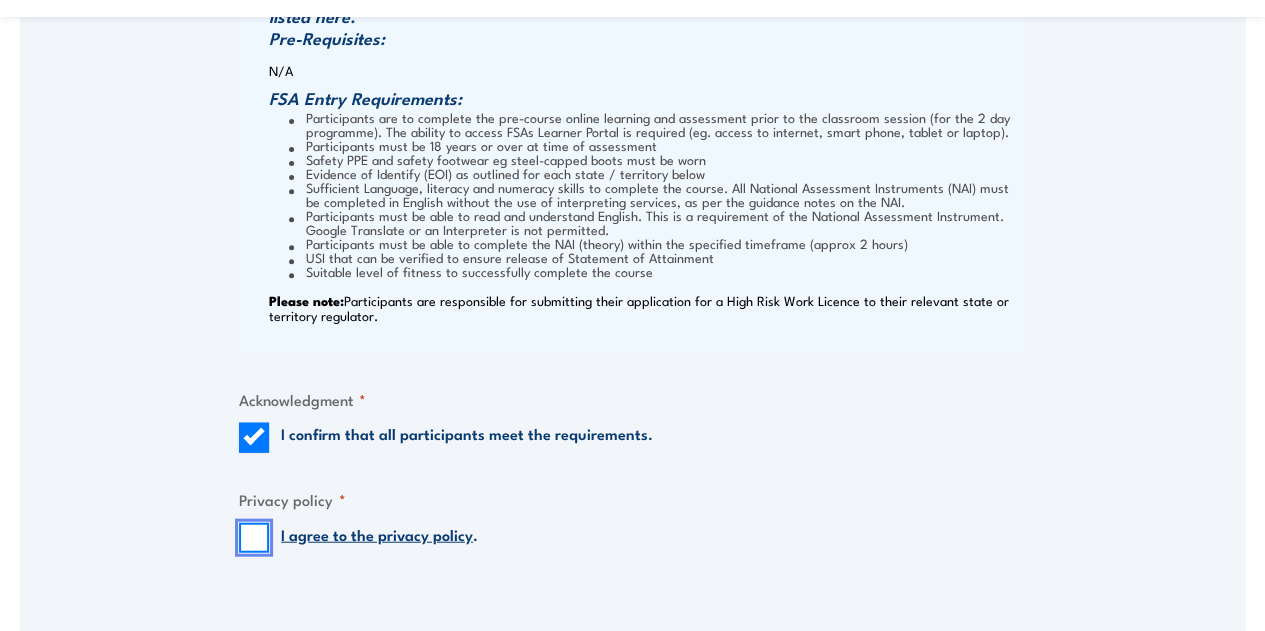 click on "I agree to the privacy policy ." at bounding box center [254, 538] 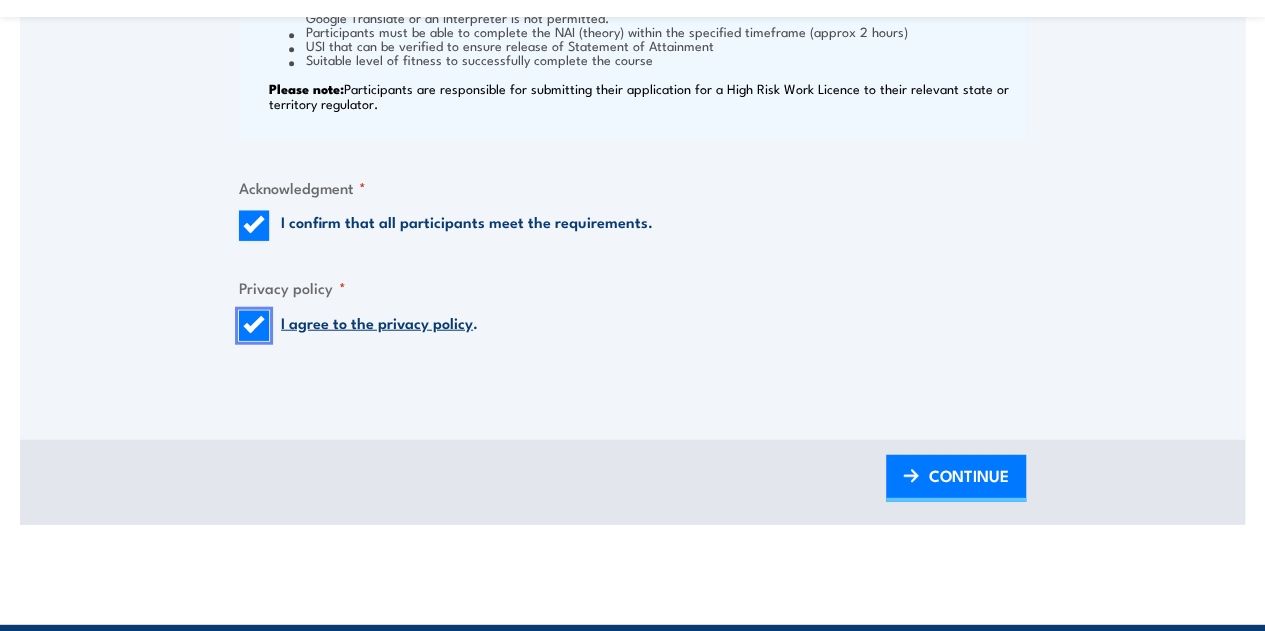 scroll, scrollTop: 2397, scrollLeft: 0, axis: vertical 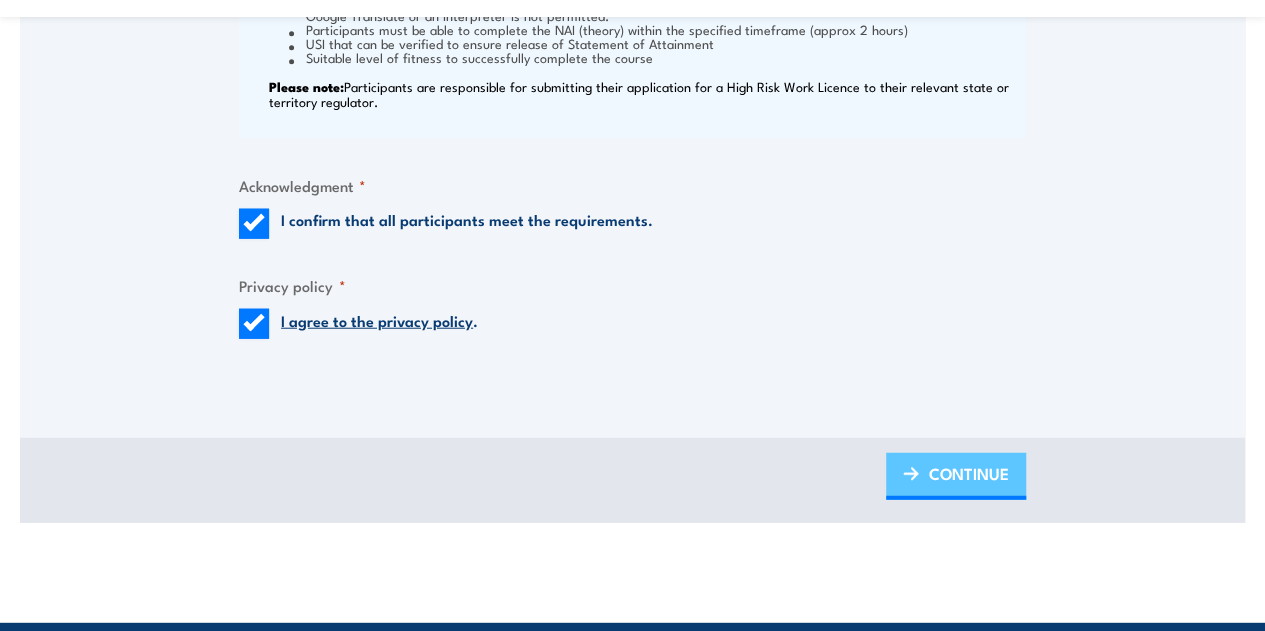 click on "CONTINUE" at bounding box center [969, 473] 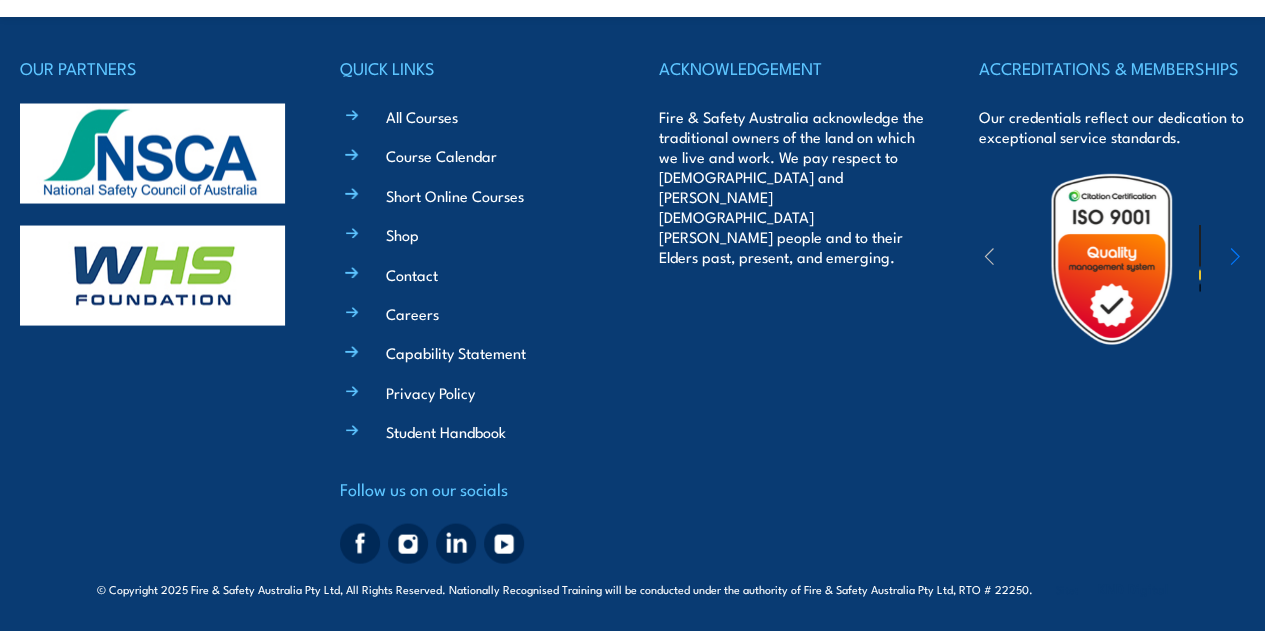 scroll, scrollTop: 1756, scrollLeft: 0, axis: vertical 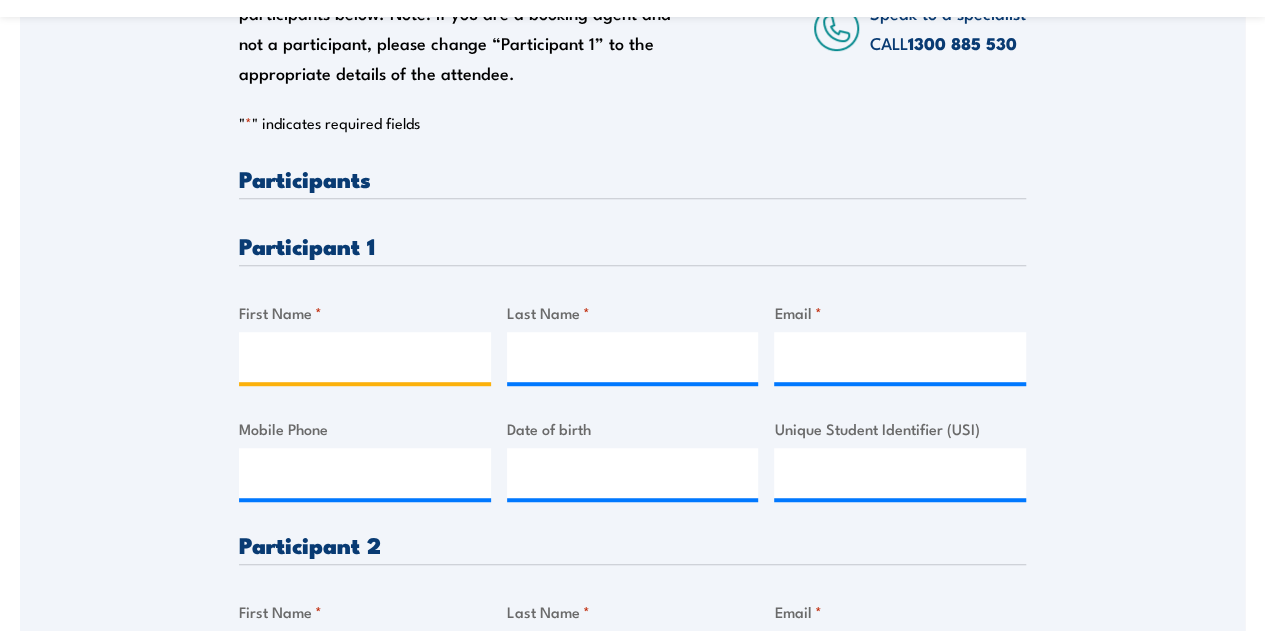 click on "First Name *" at bounding box center (365, 357) 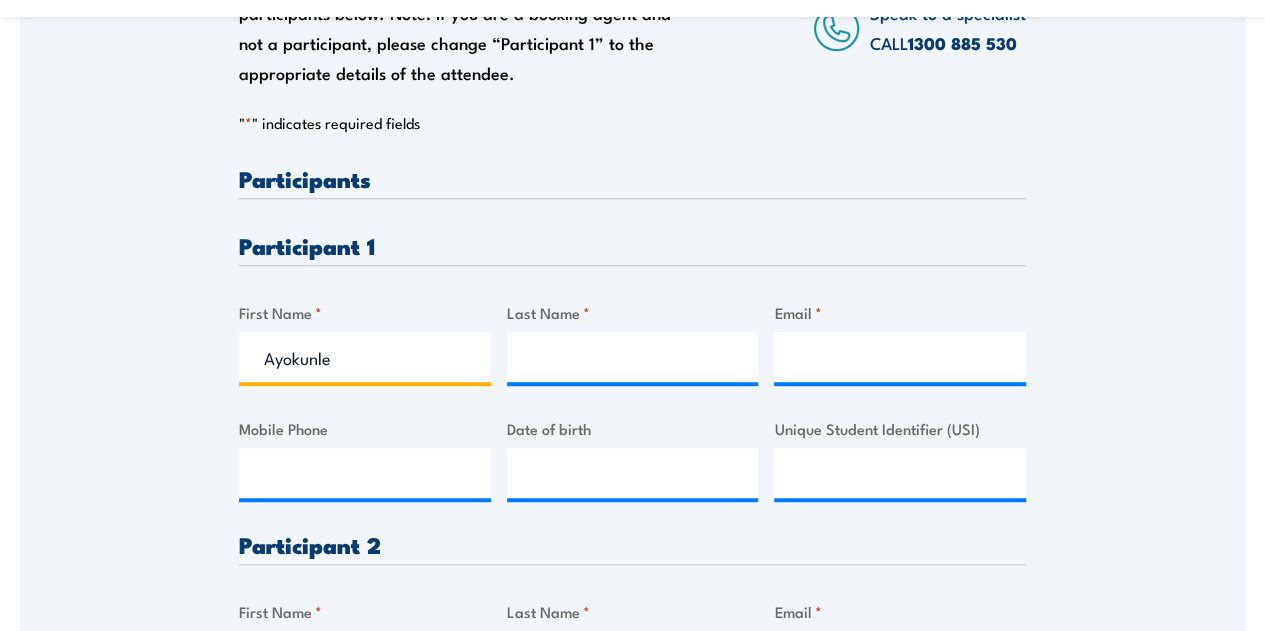 type on "Ayokunle" 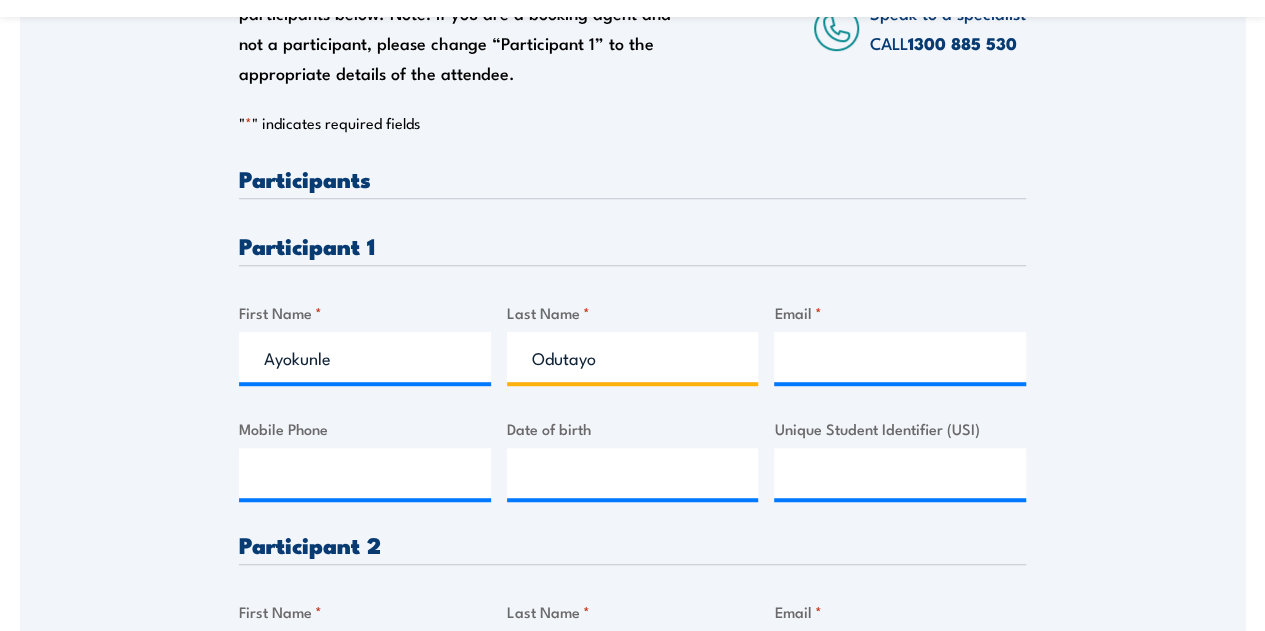 type on "Odutayo" 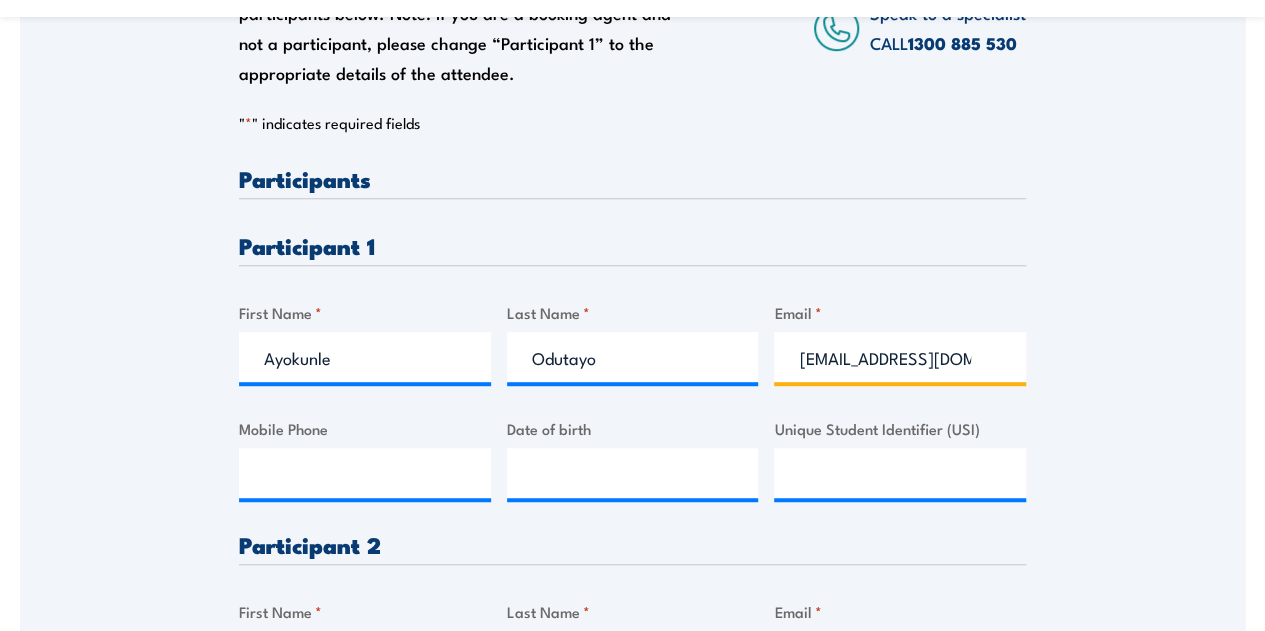 type on "aodutayo@slb.com" 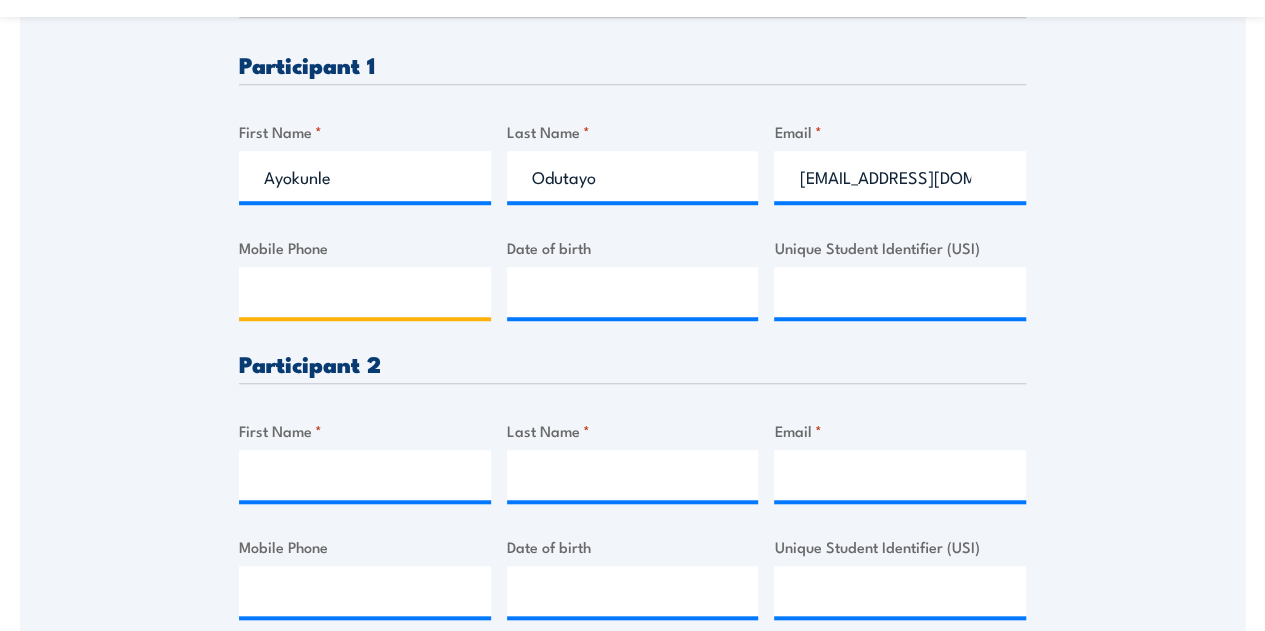 scroll, scrollTop: 631, scrollLeft: 0, axis: vertical 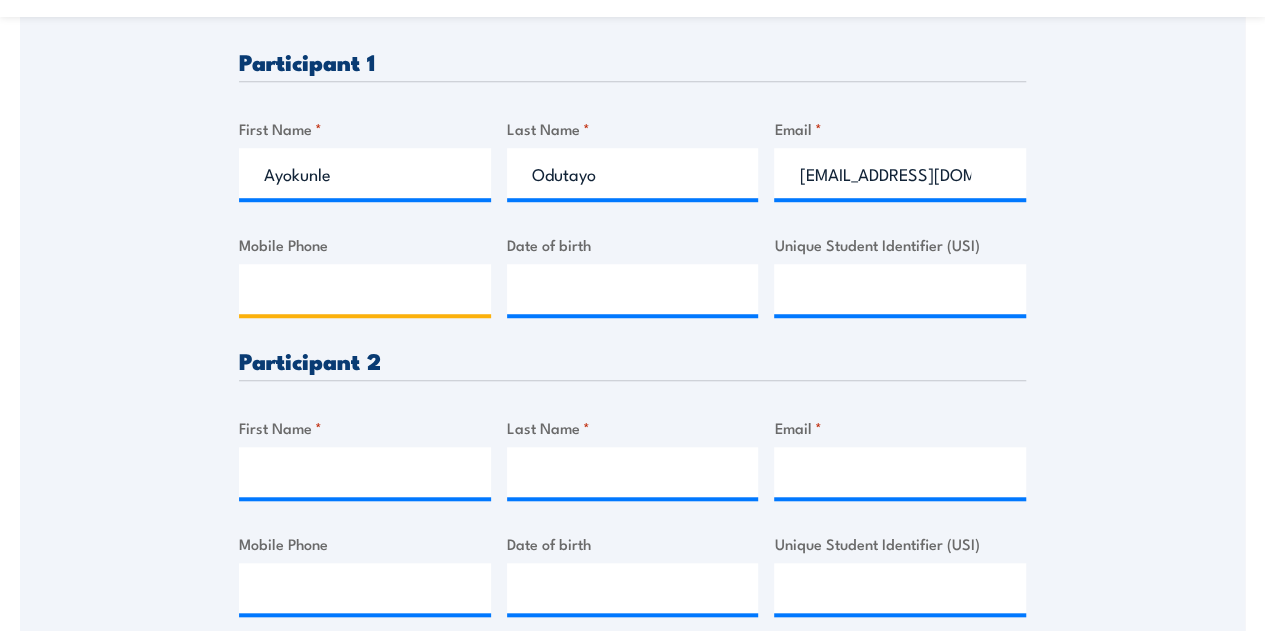 paste on "429 325 820" 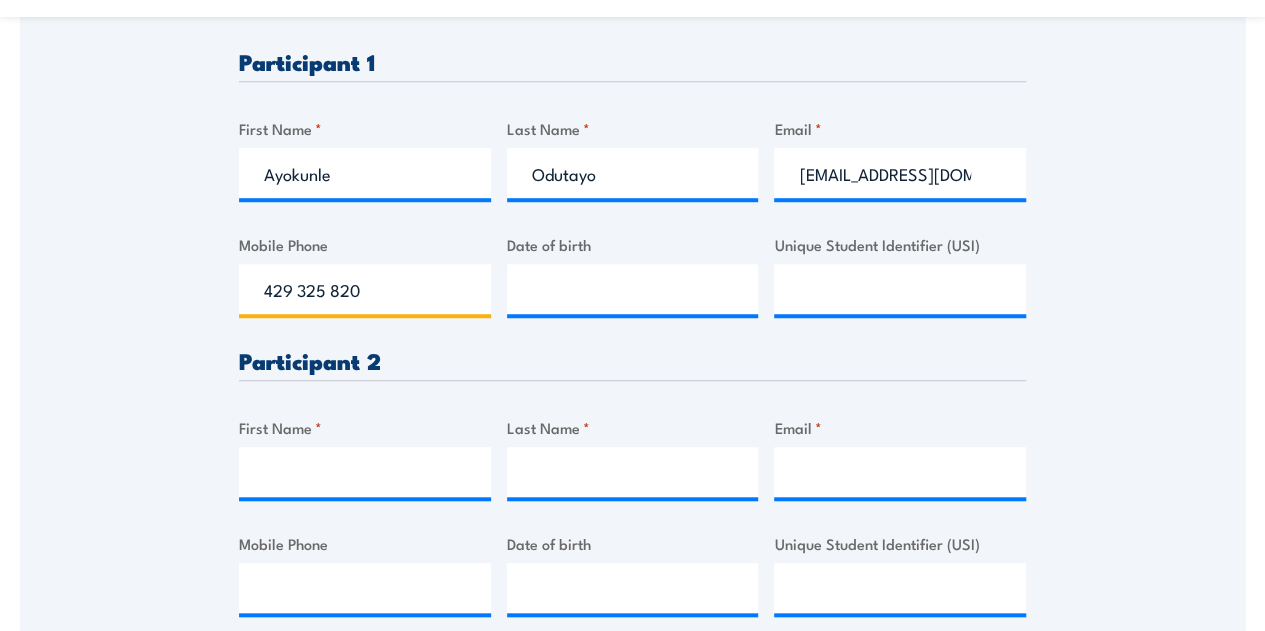 click on "429 325 820" at bounding box center [365, 289] 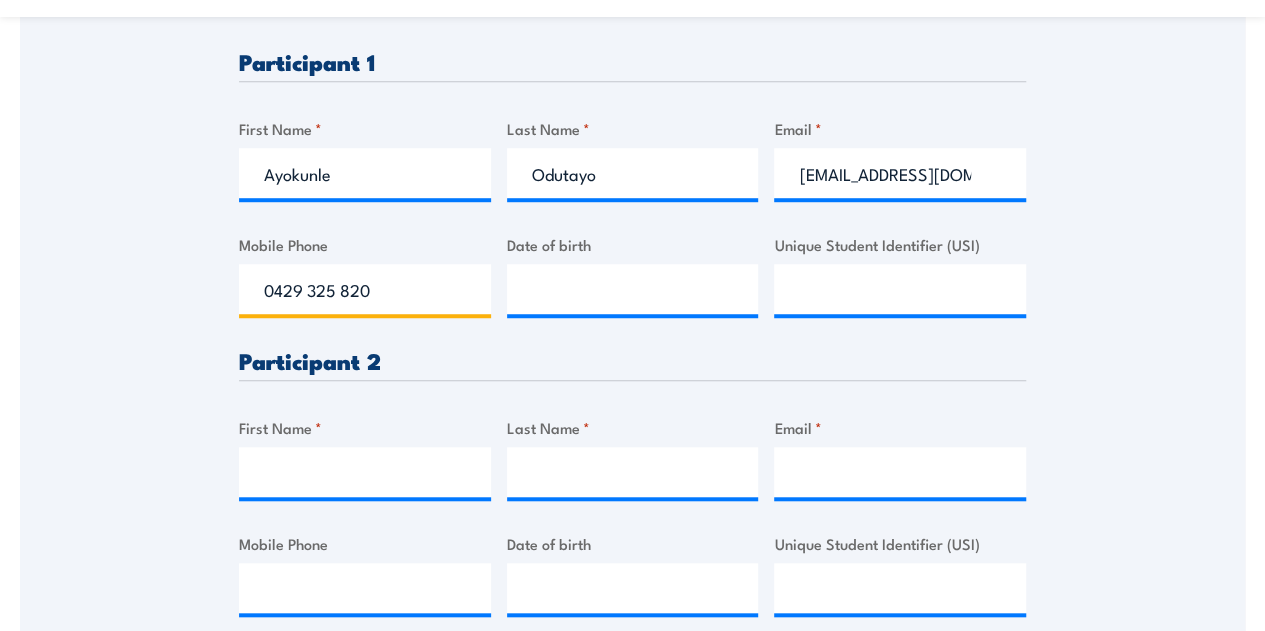 type on "0429 325 820" 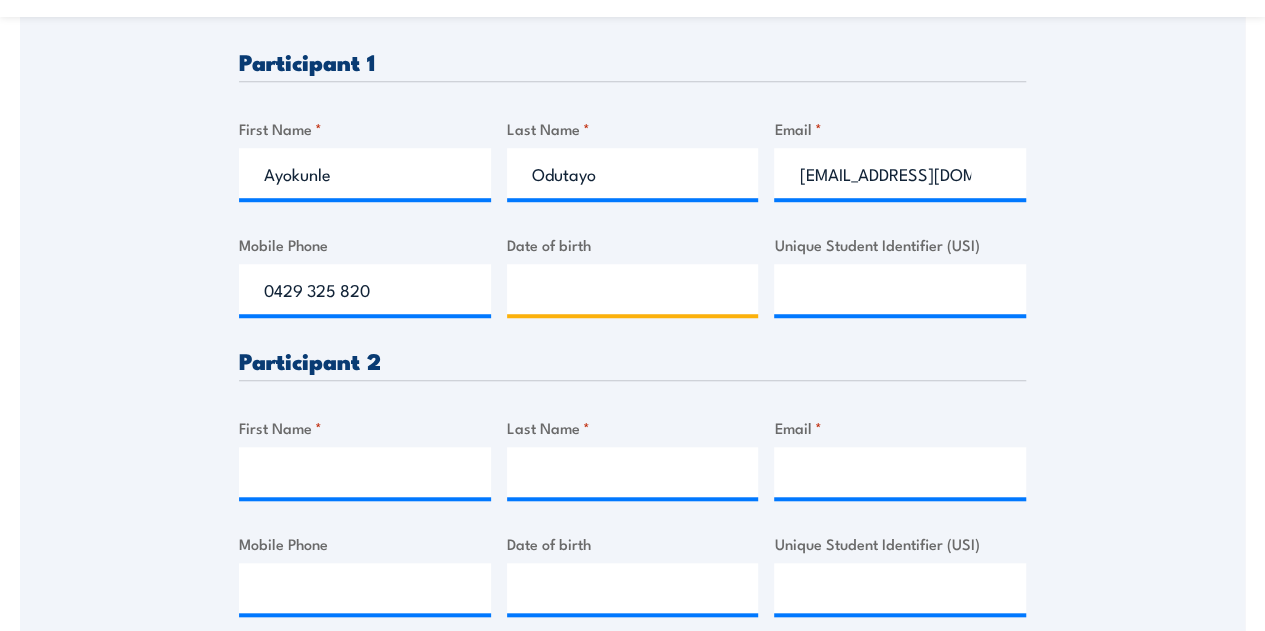 type on "__/__/____" 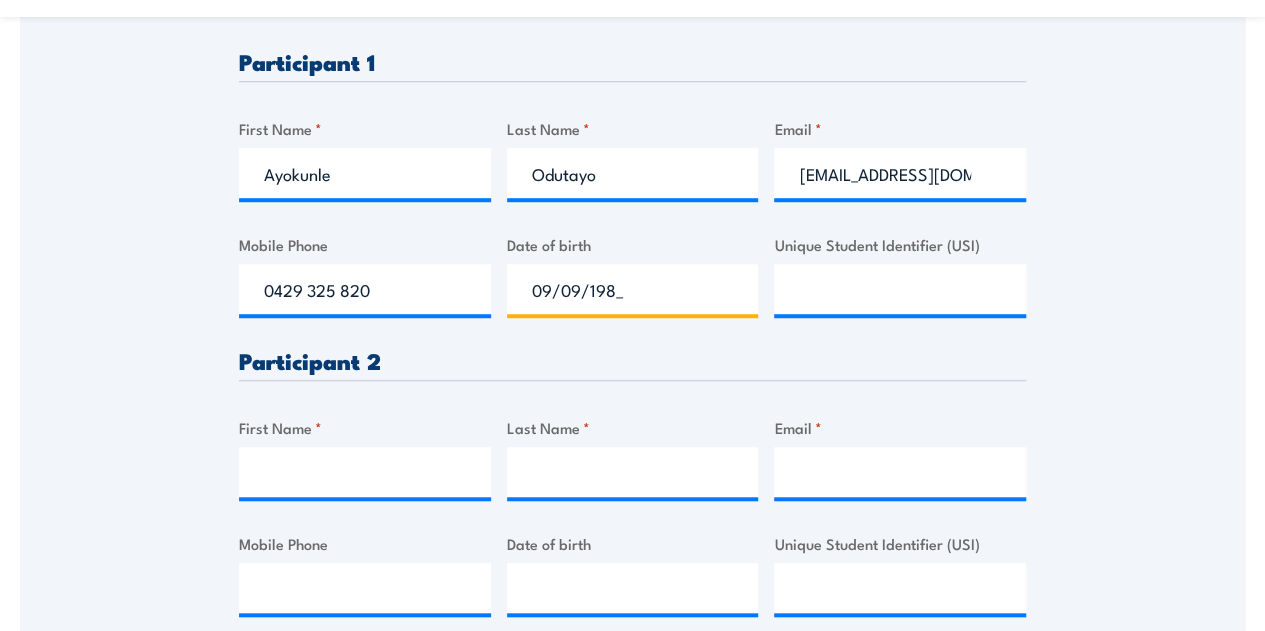 type on "09/09/1989" 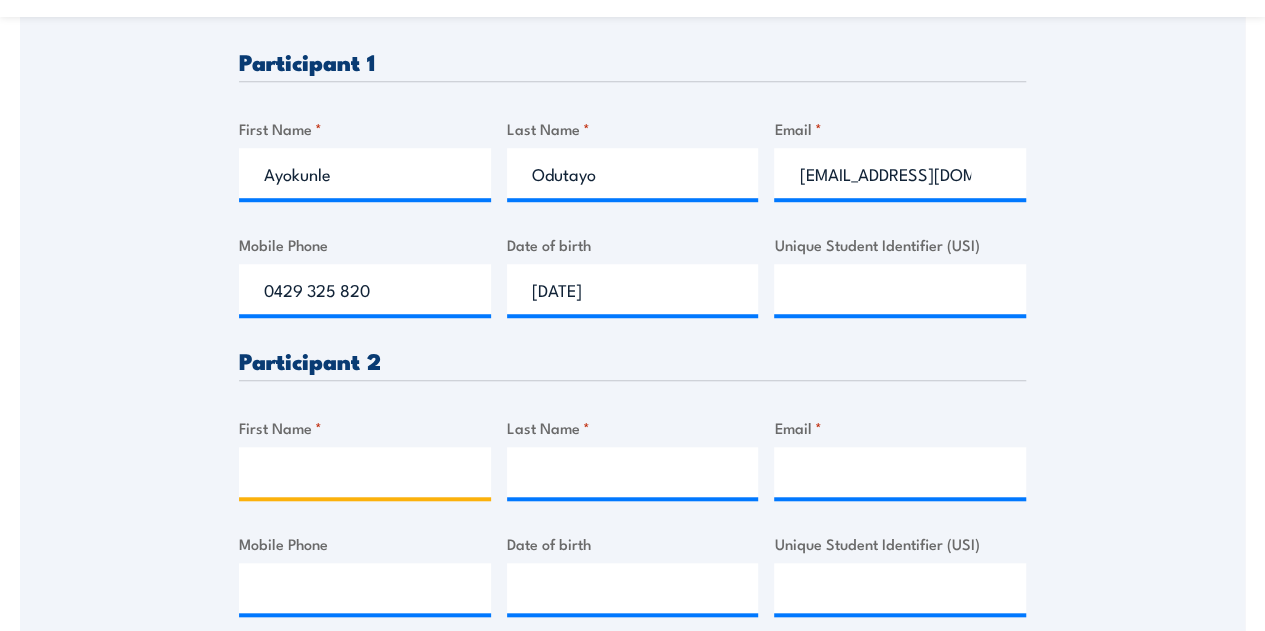 click on "First Name *" at bounding box center (365, 472) 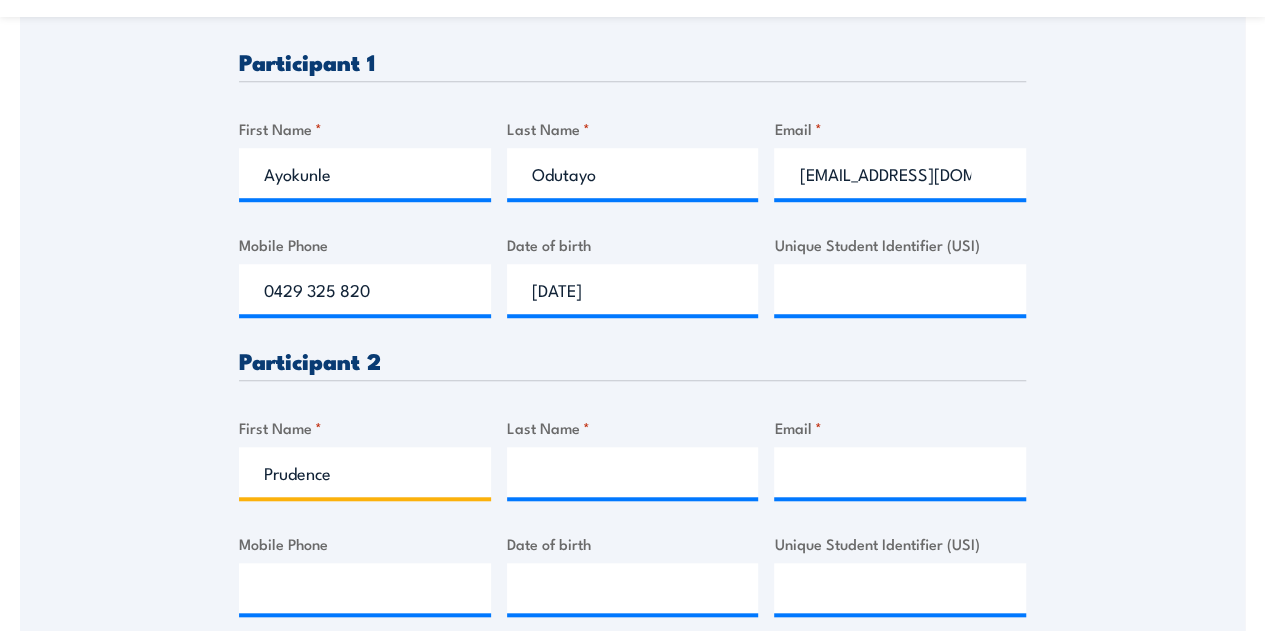 type on "Prudence" 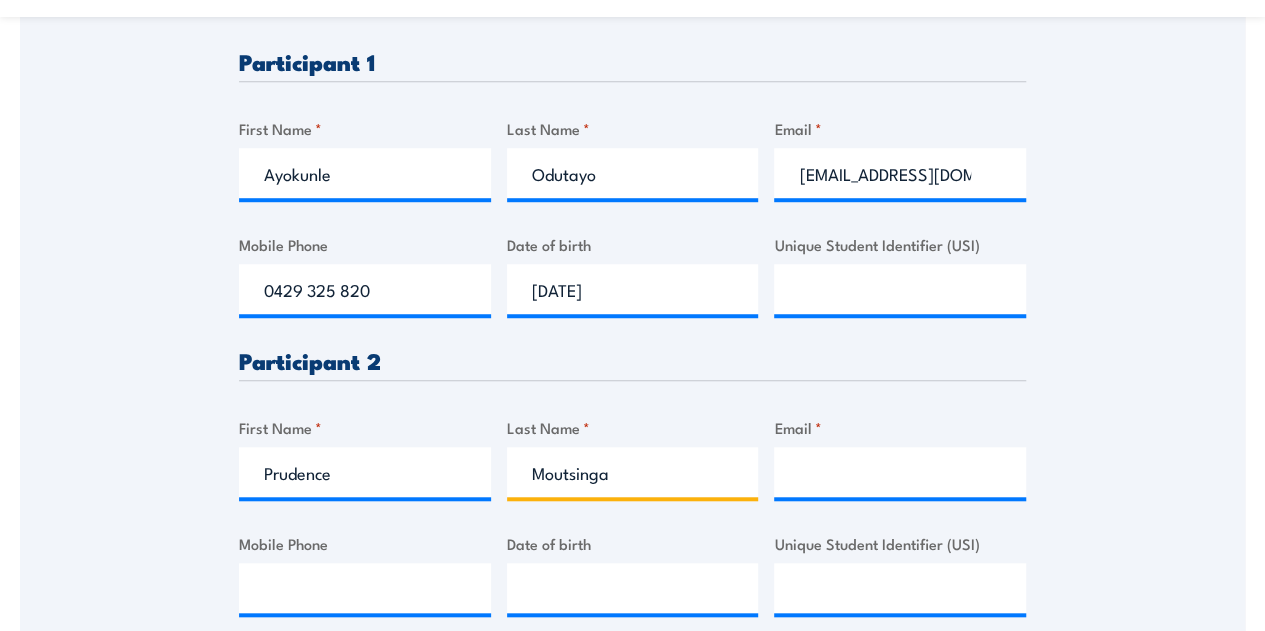 type on "Moutsinga" 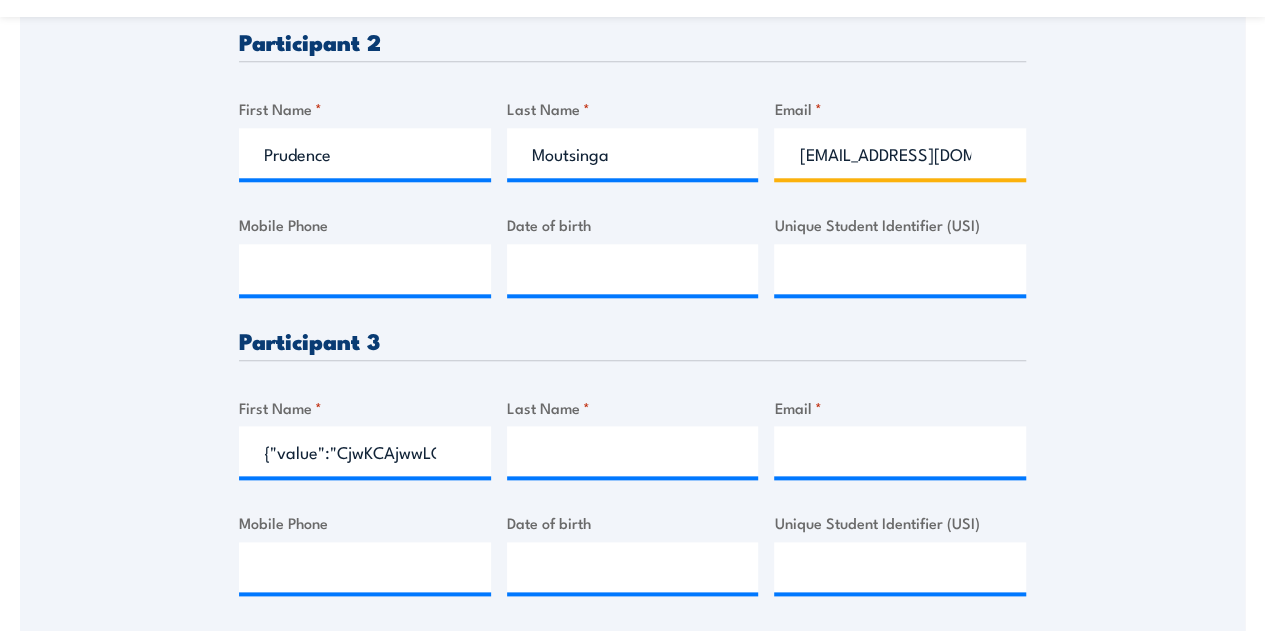 scroll, scrollTop: 953, scrollLeft: 0, axis: vertical 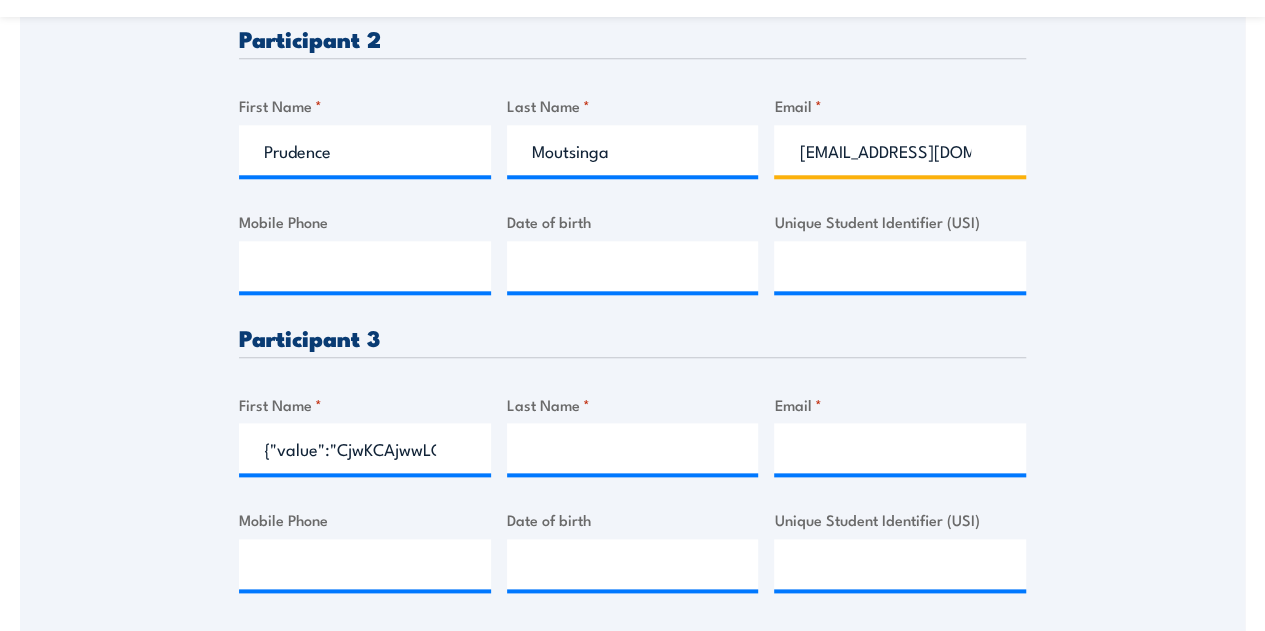 type on "tnyama@slb.com" 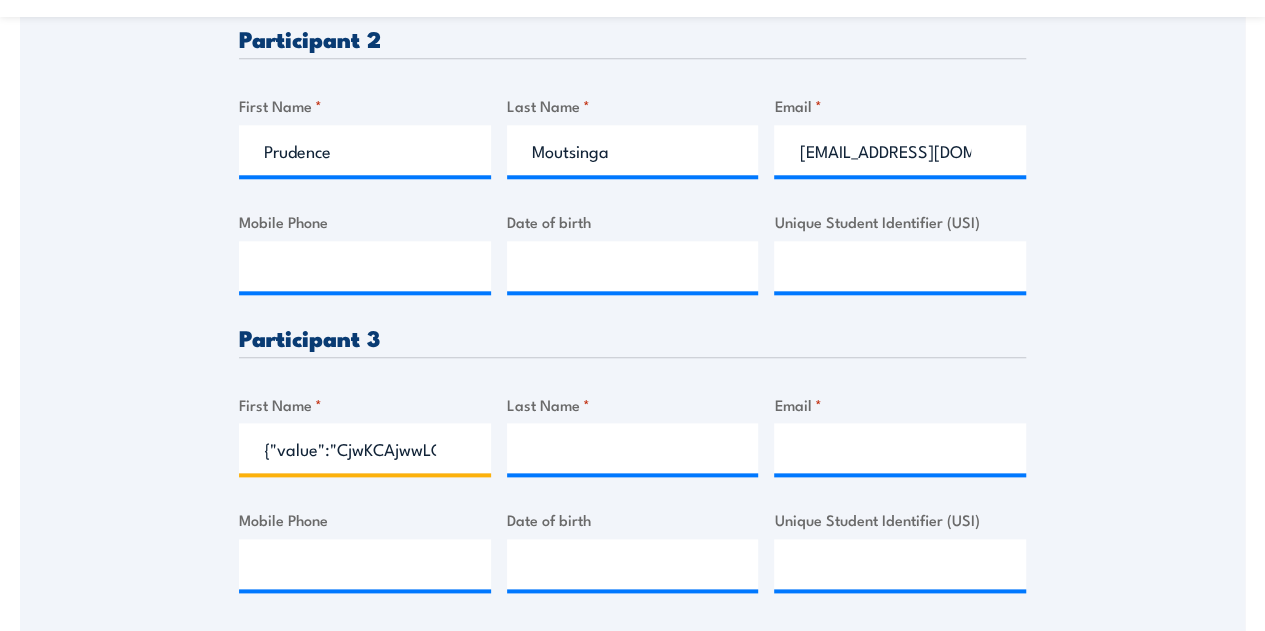 click on "{"value":"CjwKCAjwwLO_BhB2EiwAx2e-313JyqwP-hcwgpQowwJoVYlZrYXgS6sun2SX-5jqKUFID3F8sB6FZxoCbosQAvD_BwE","expiryDate":1751423573245}" at bounding box center [365, 448] 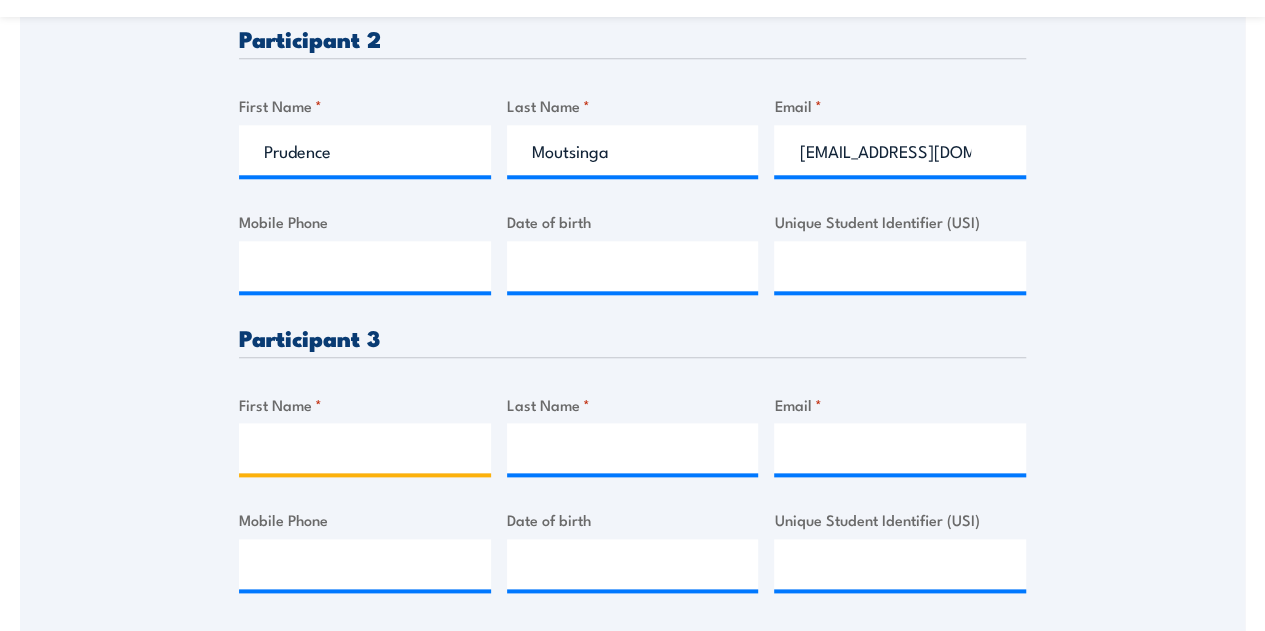 scroll, scrollTop: 0, scrollLeft: 0, axis: both 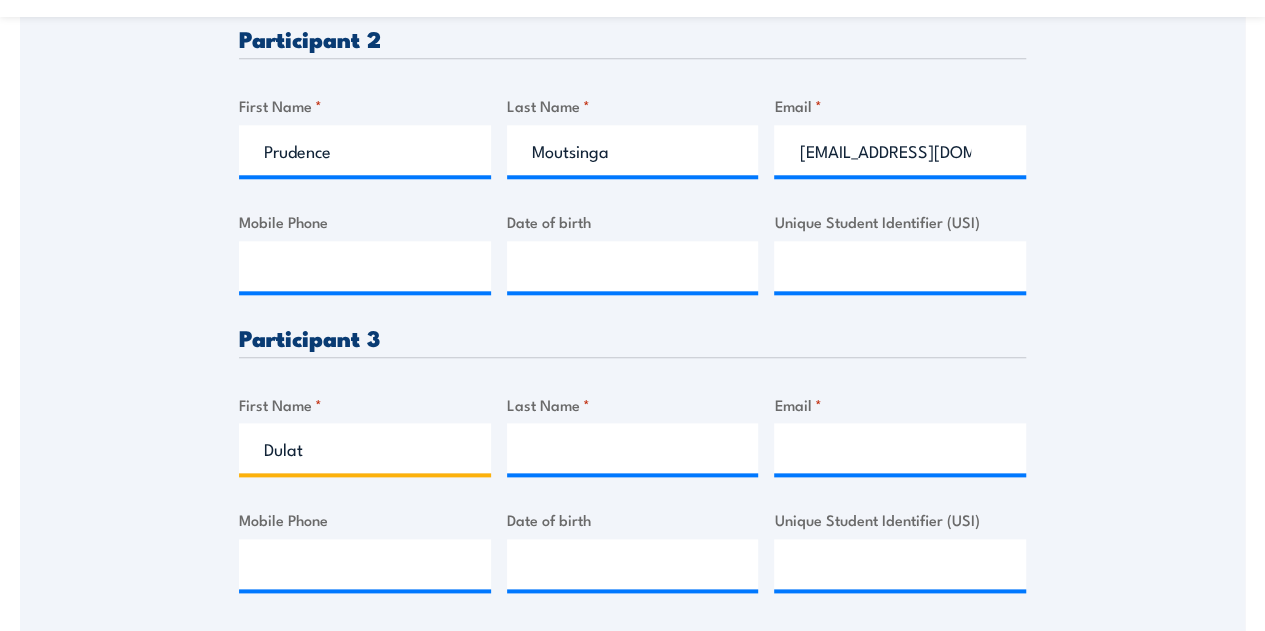 type on "Dulat" 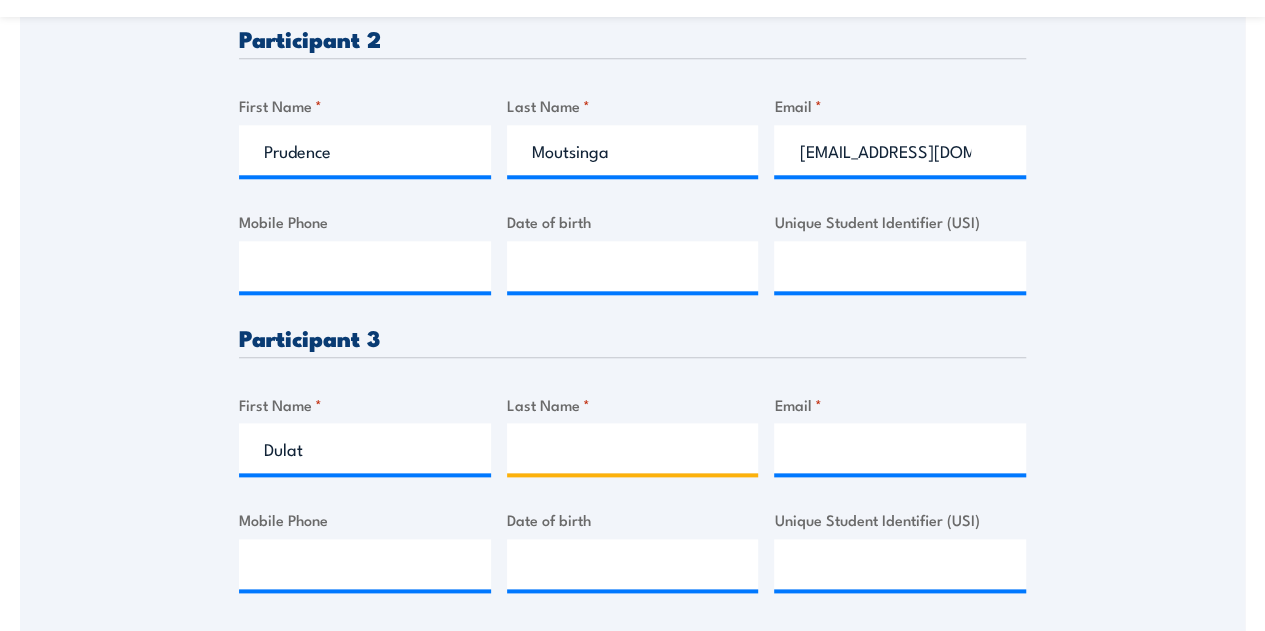 paste on "Zhumagaliyev" 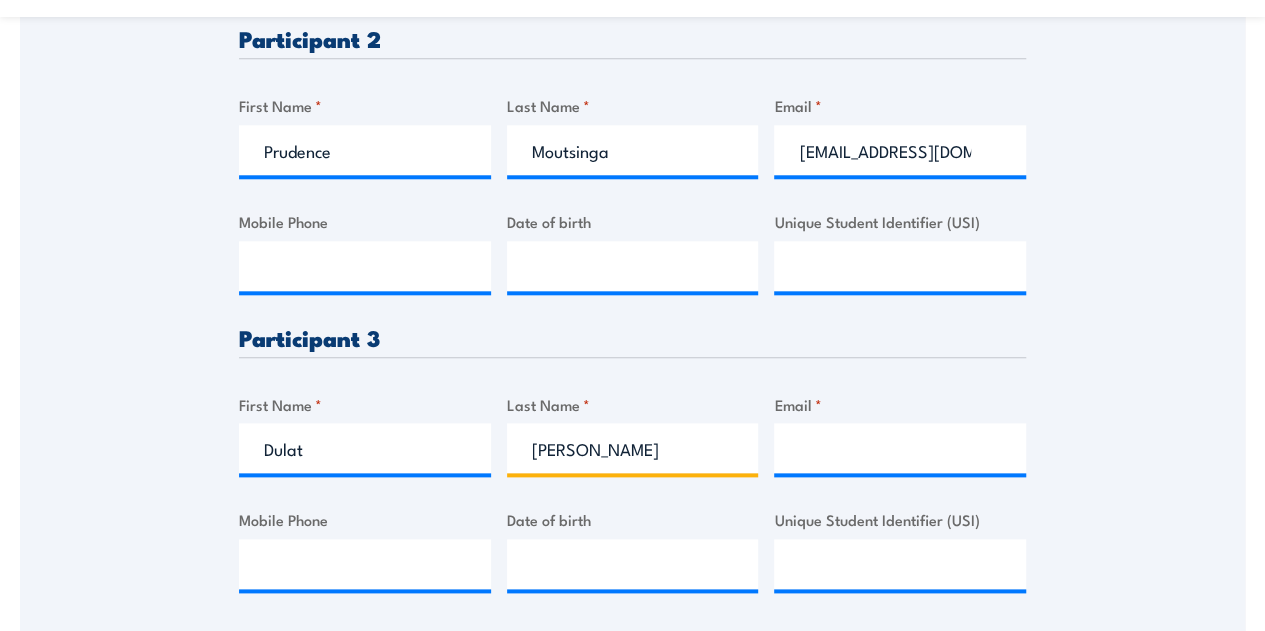 type on "Zhumagaliyev" 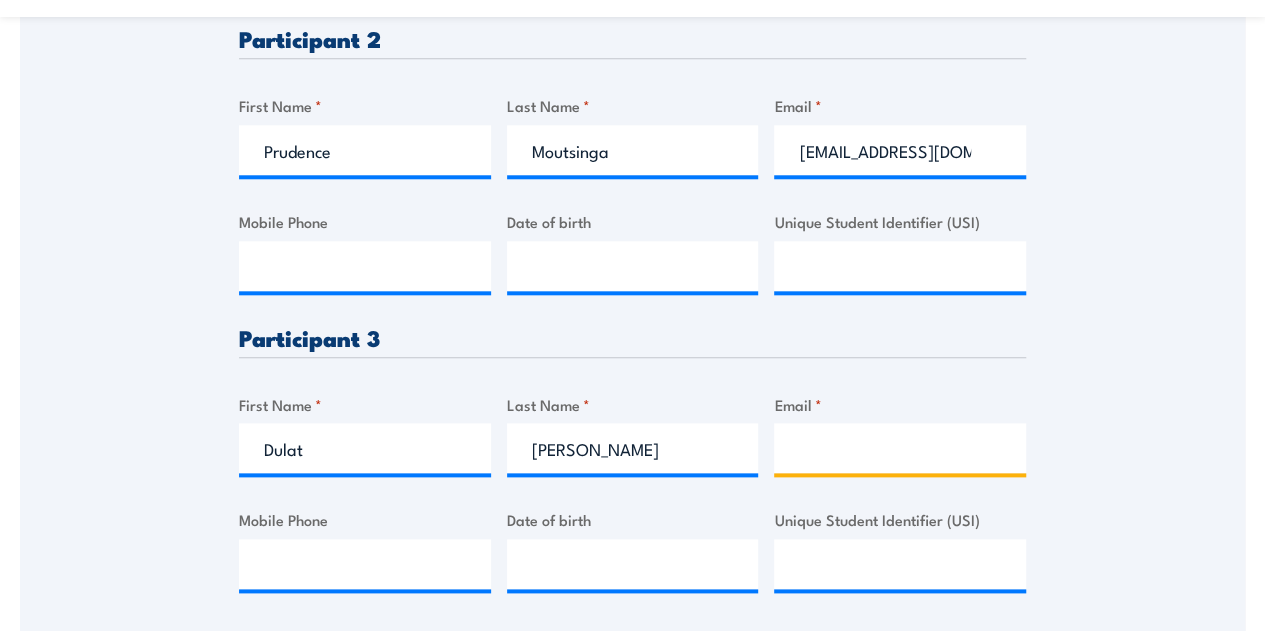 click on "Email *" at bounding box center (900, 448) 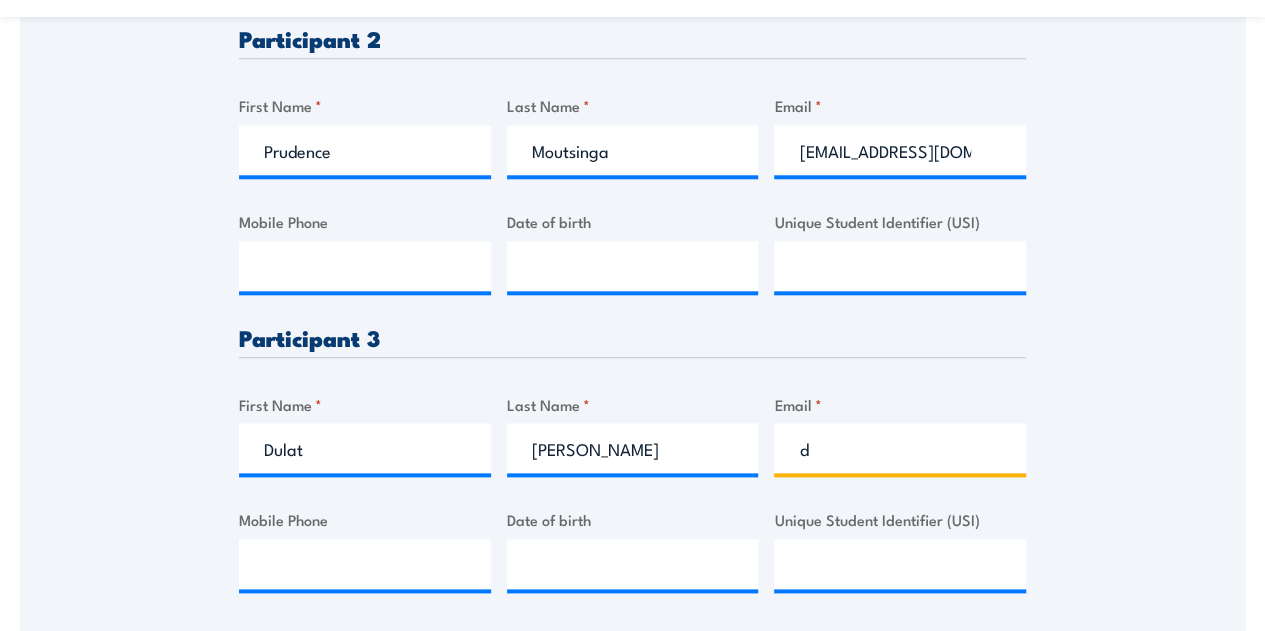 paste on "Zhumagaliyev" 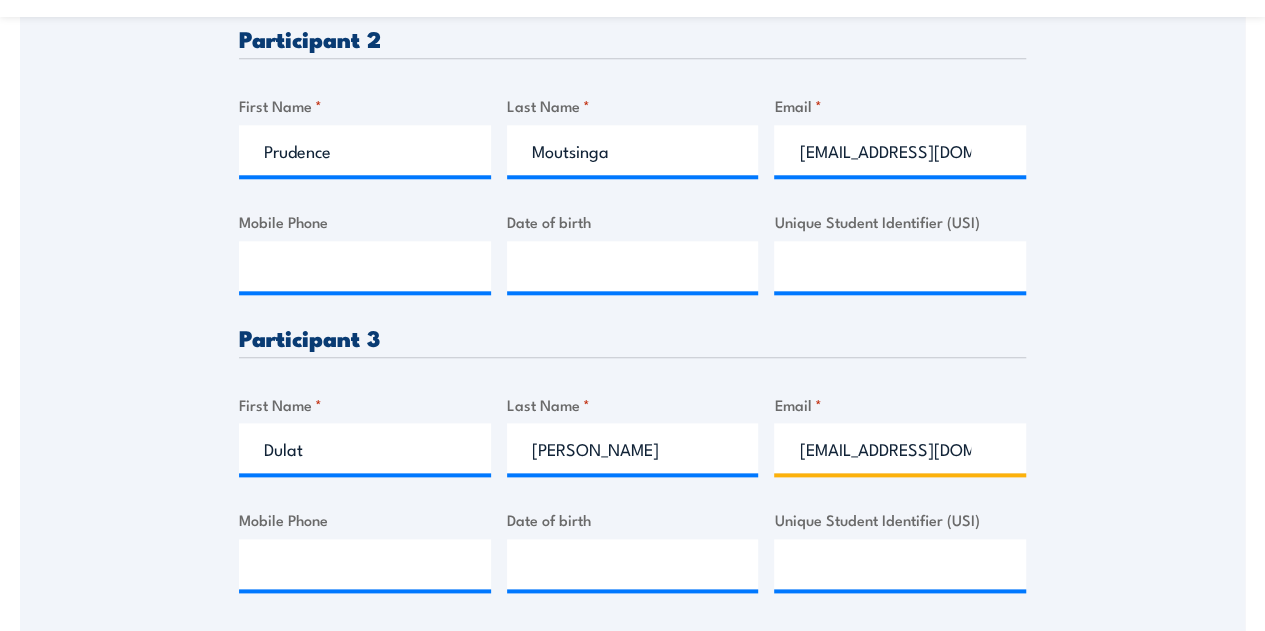 scroll, scrollTop: 0, scrollLeft: 12, axis: horizontal 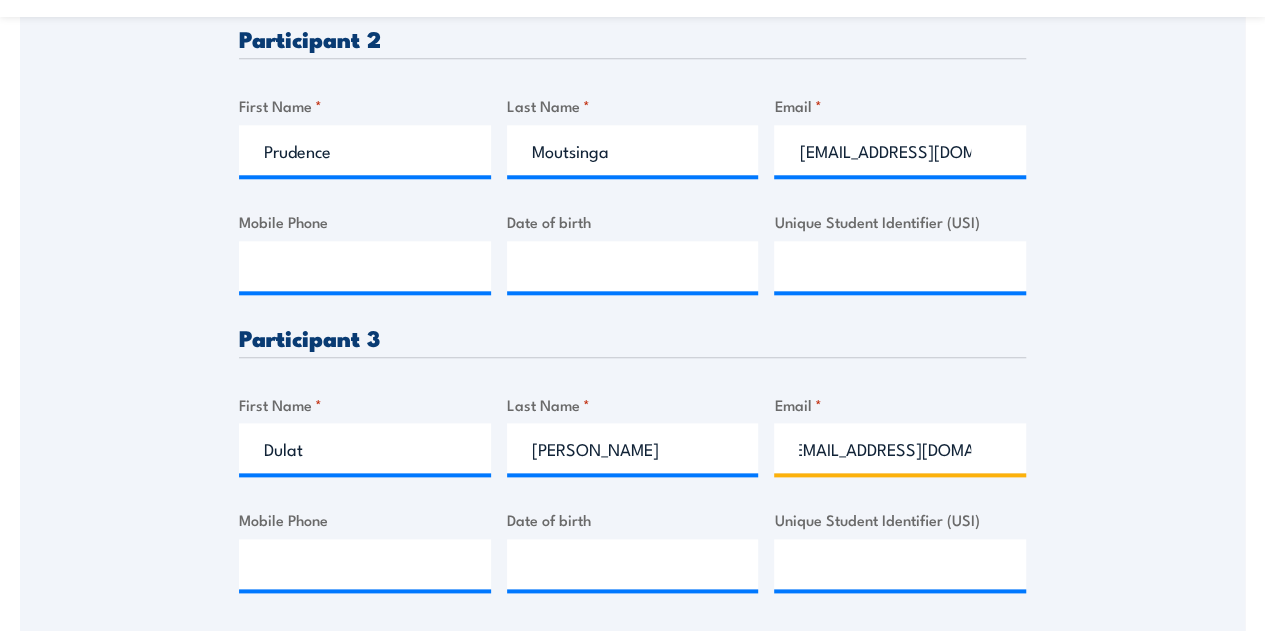 type on "dZhumagaliyev@slb.com" 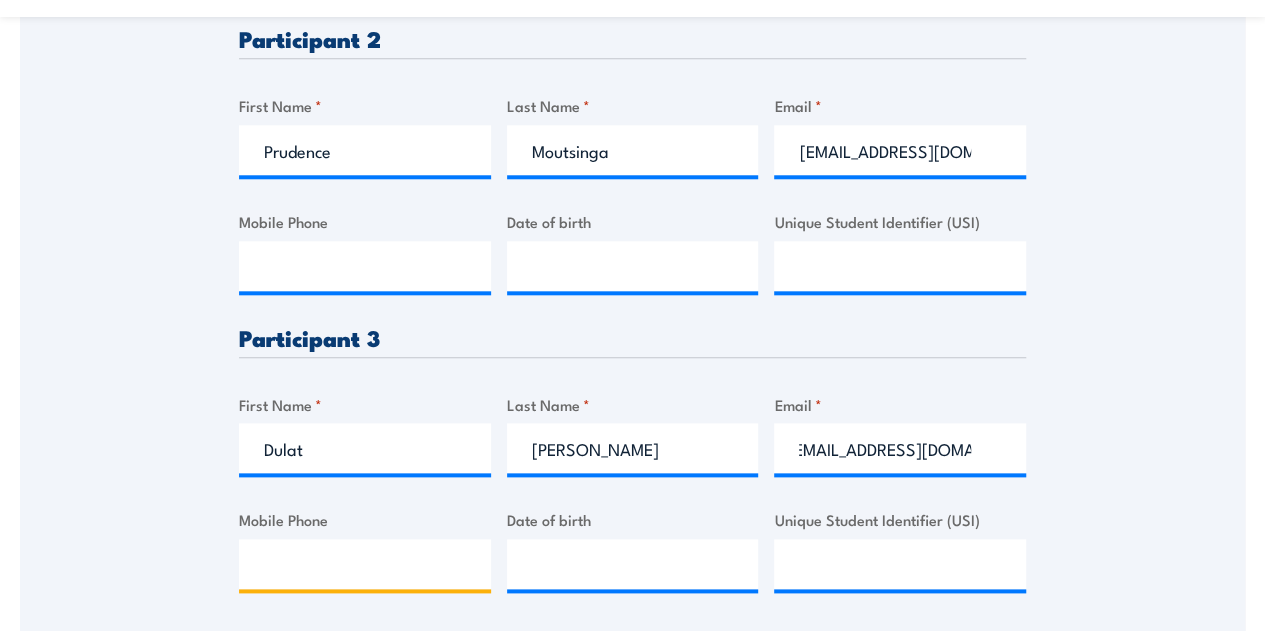 click on "Mobile Phone" at bounding box center (365, 564) 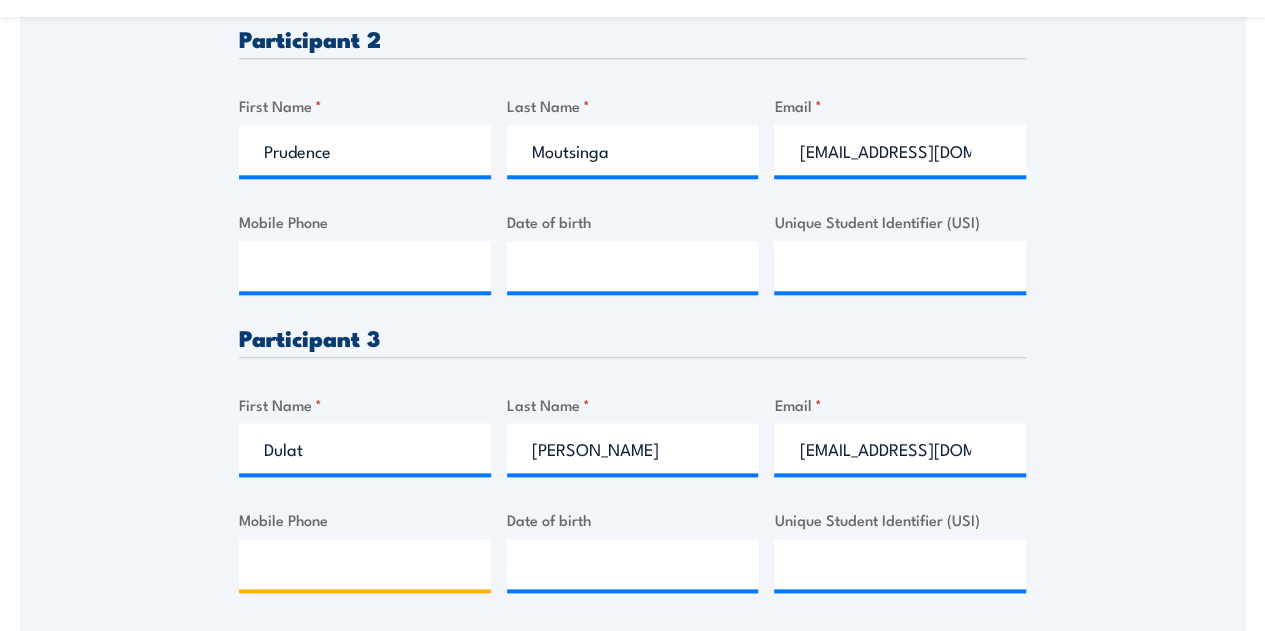 paste on "'+7 771 121 41 04" 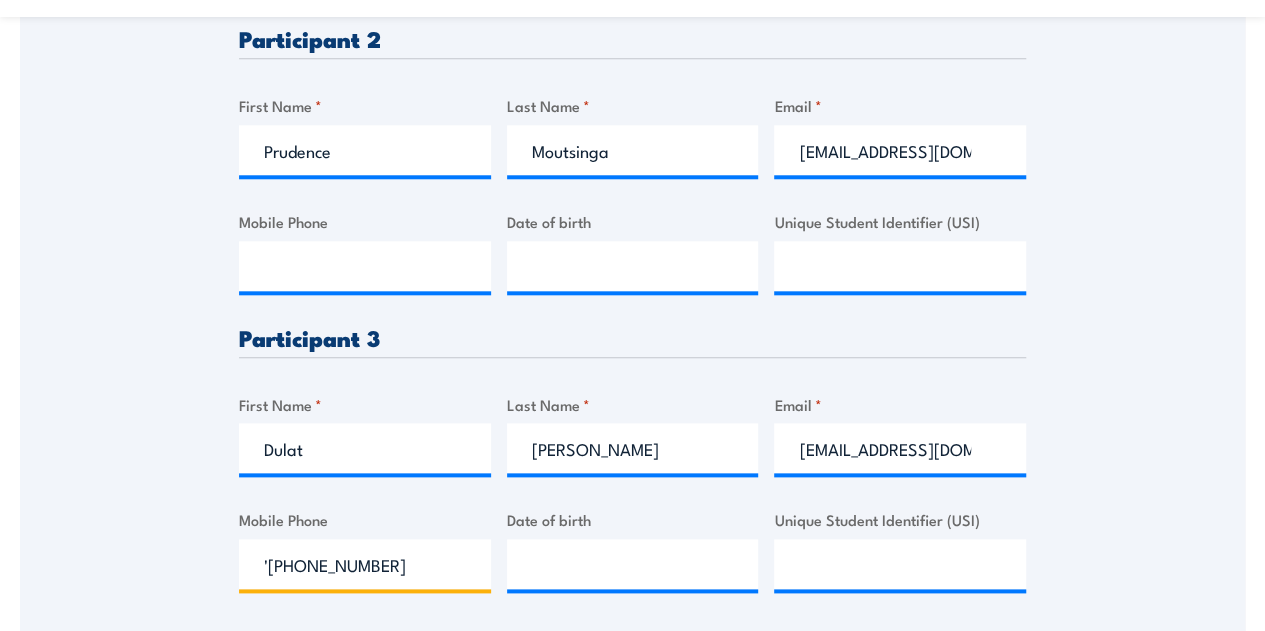 click on "'+7 771 121 41 04" at bounding box center (365, 564) 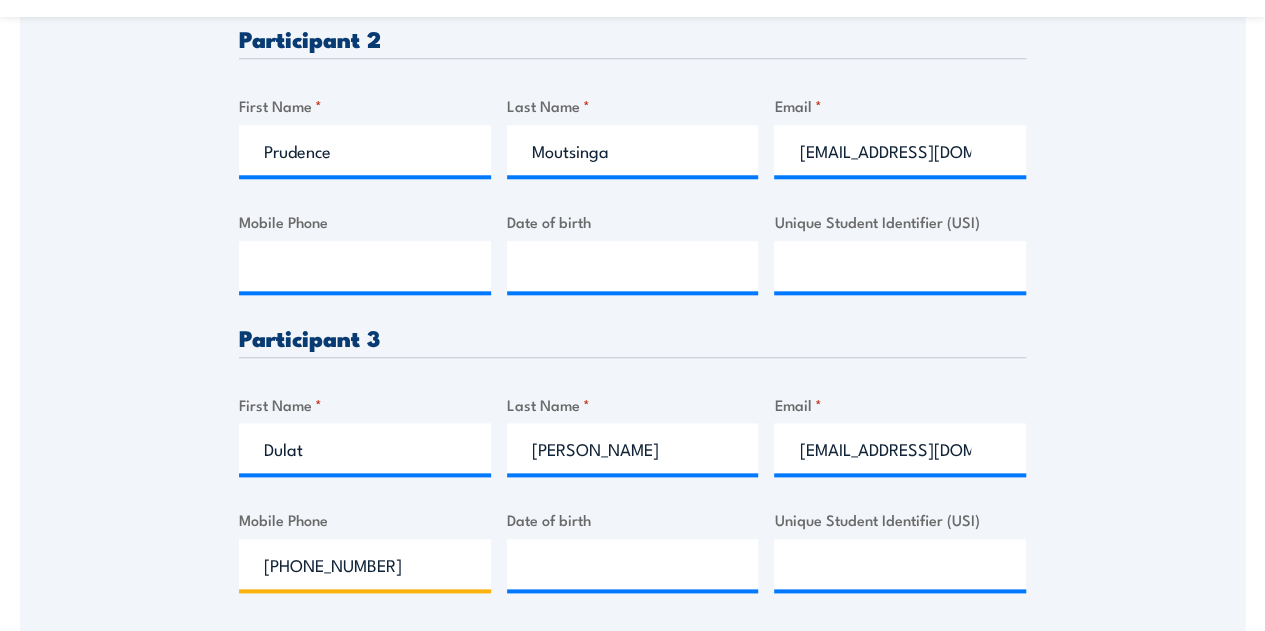 type on "+7 771 121 41 04" 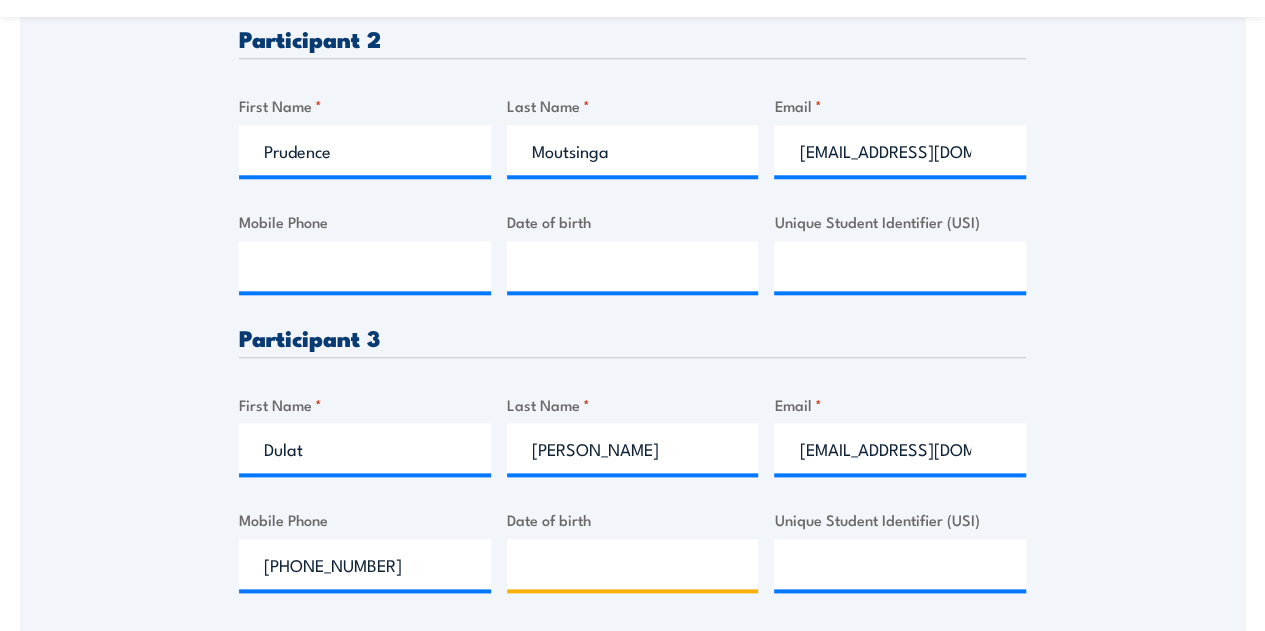 type on "__/__/____" 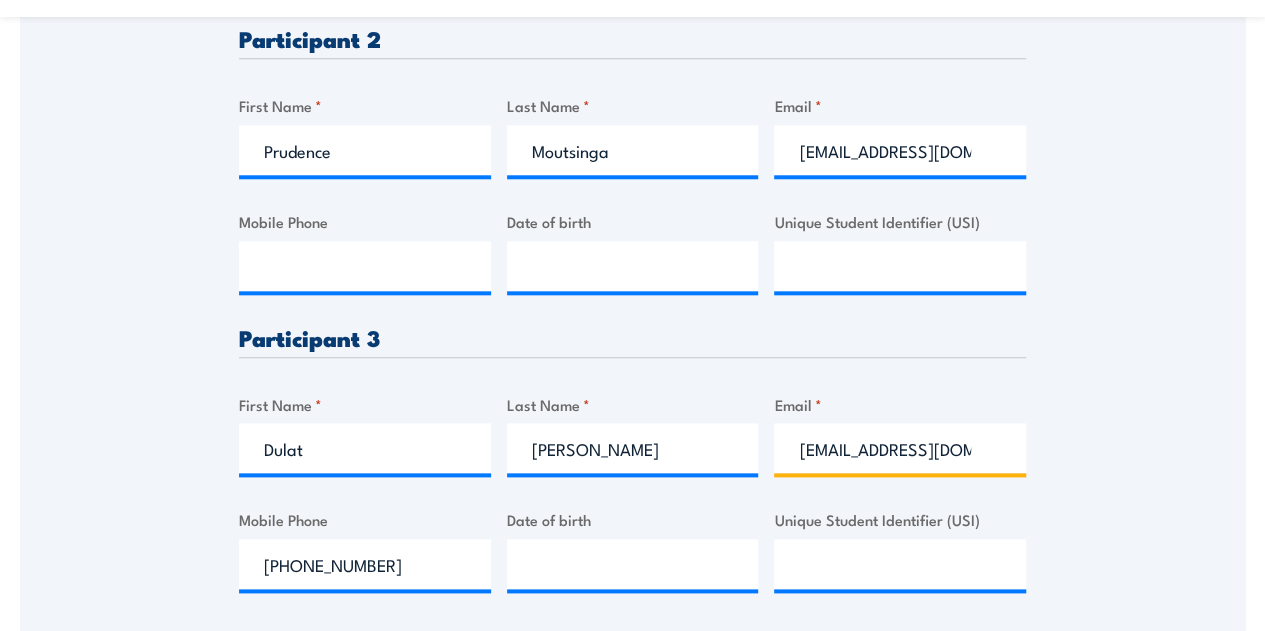 click on "dZhumagaliyev@slb.com" at bounding box center (900, 448) 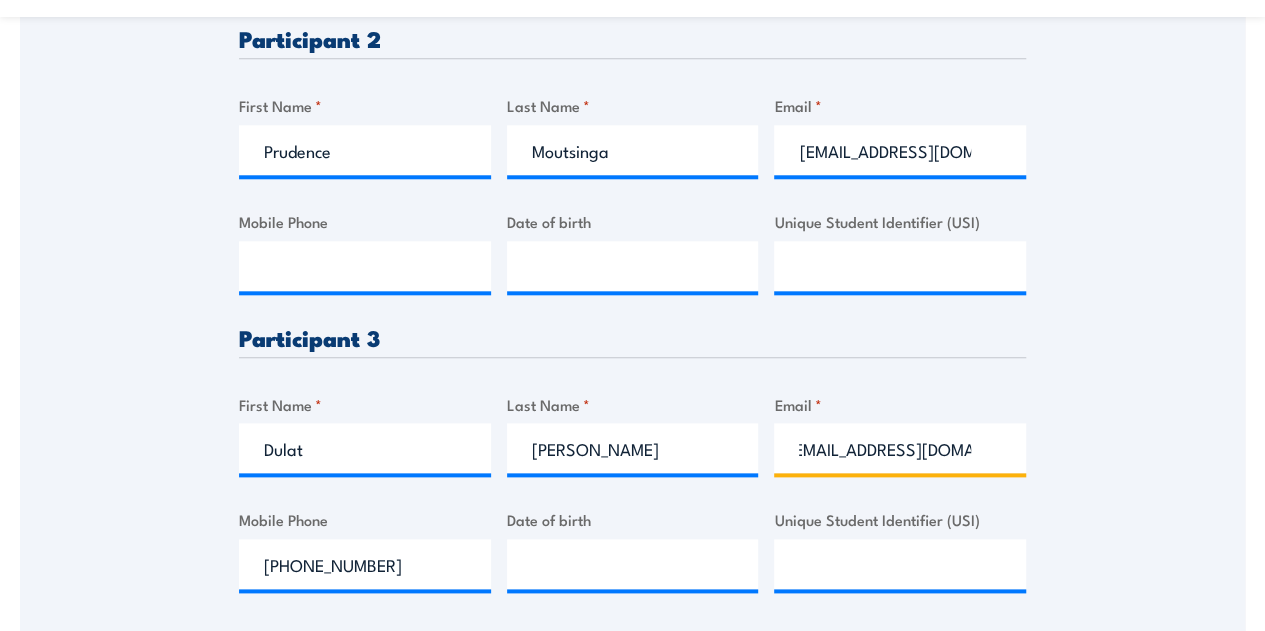 scroll, scrollTop: 0, scrollLeft: 0, axis: both 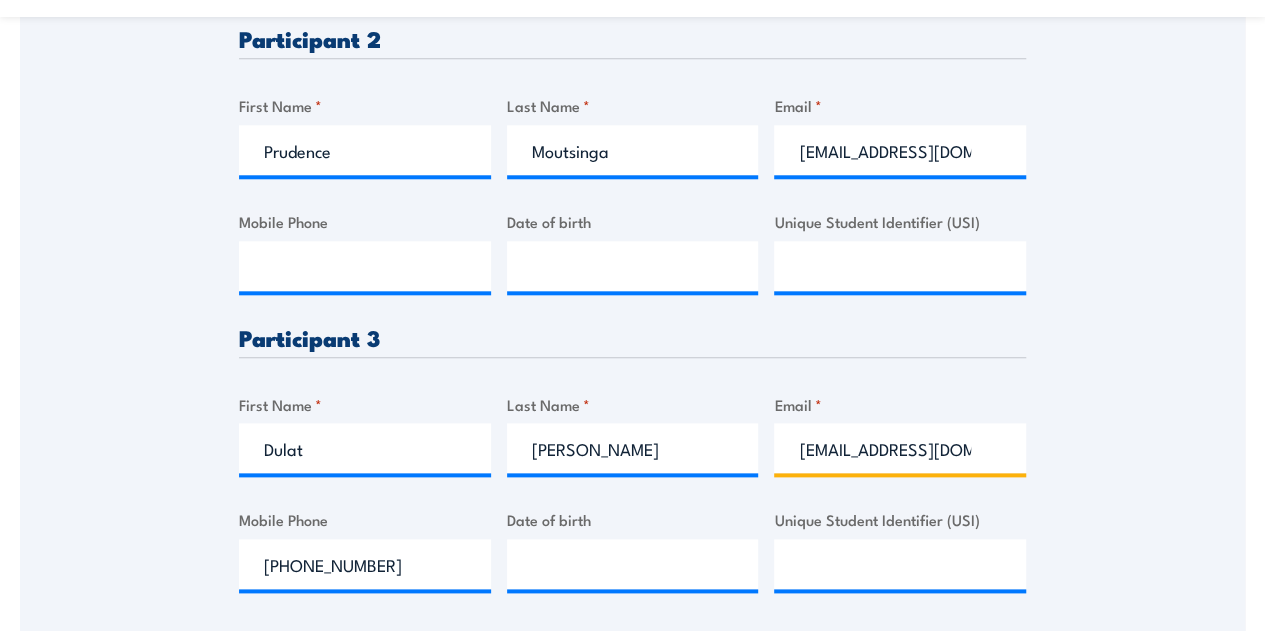 drag, startPoint x: 964, startPoint y: 449, endPoint x: 635, endPoint y: 479, distance: 330.36496 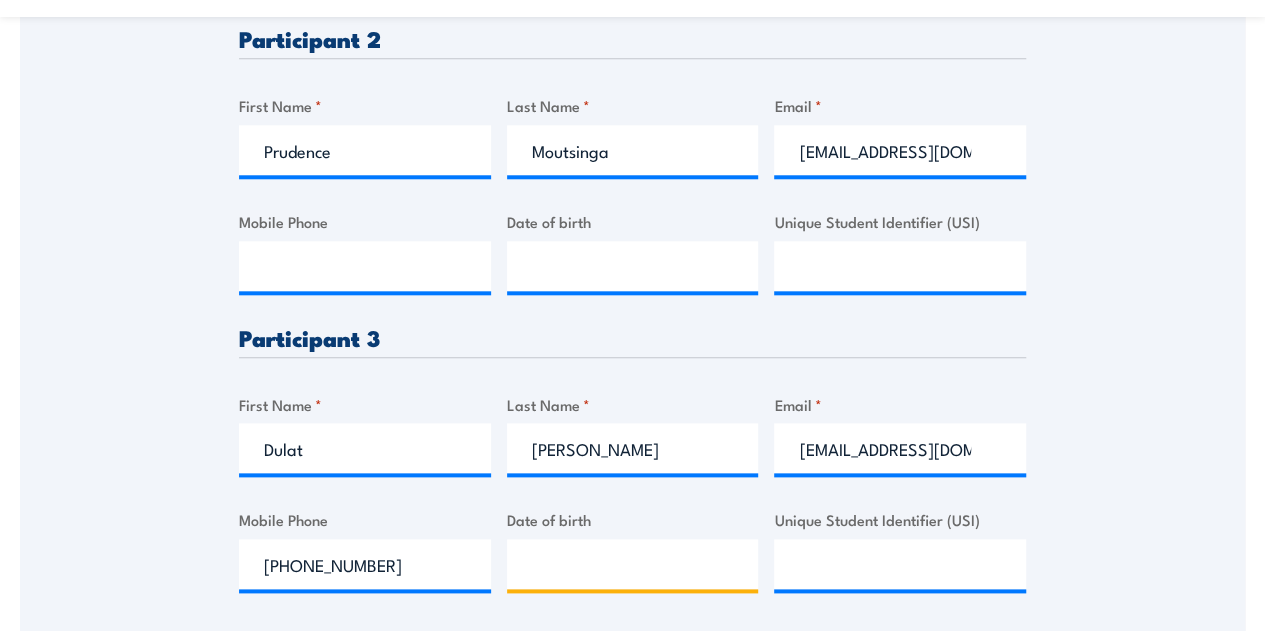 type on "__/__/____" 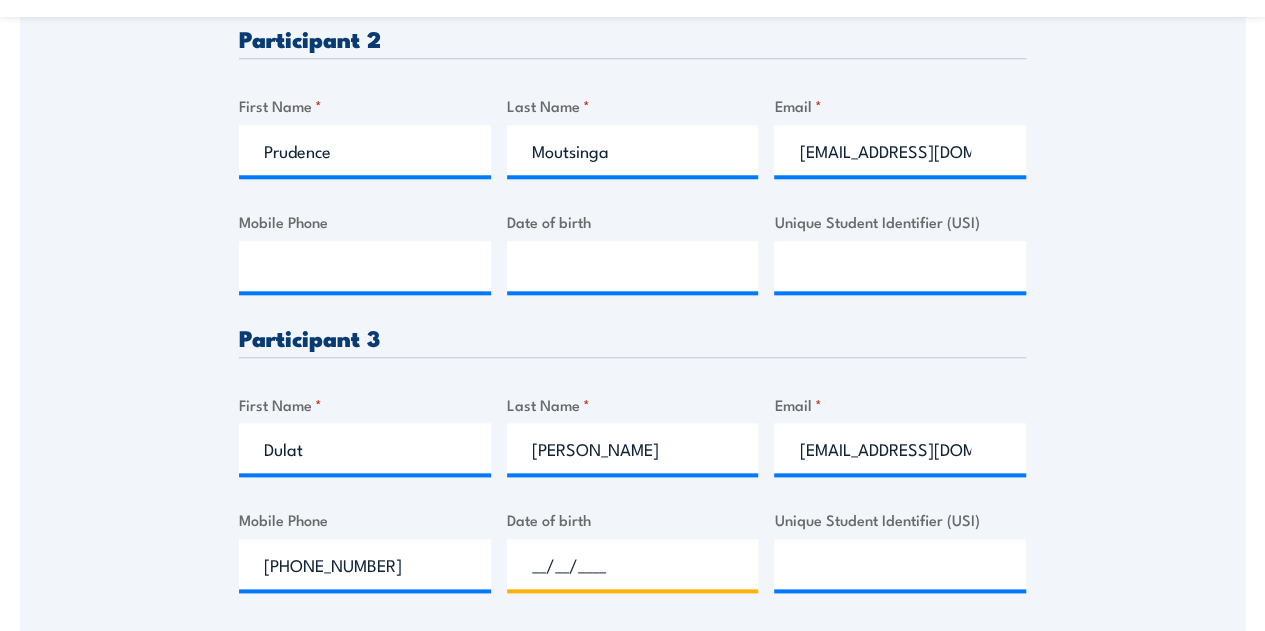 click on "__/__/____" at bounding box center (633, 564) 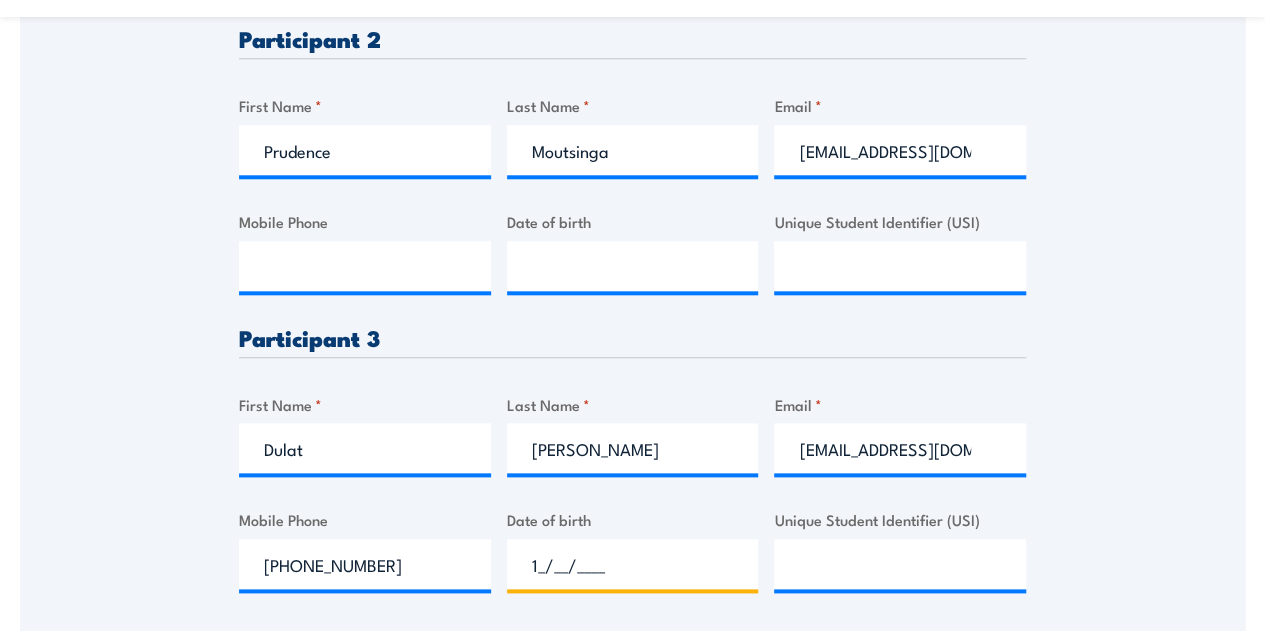type on "17/__/____" 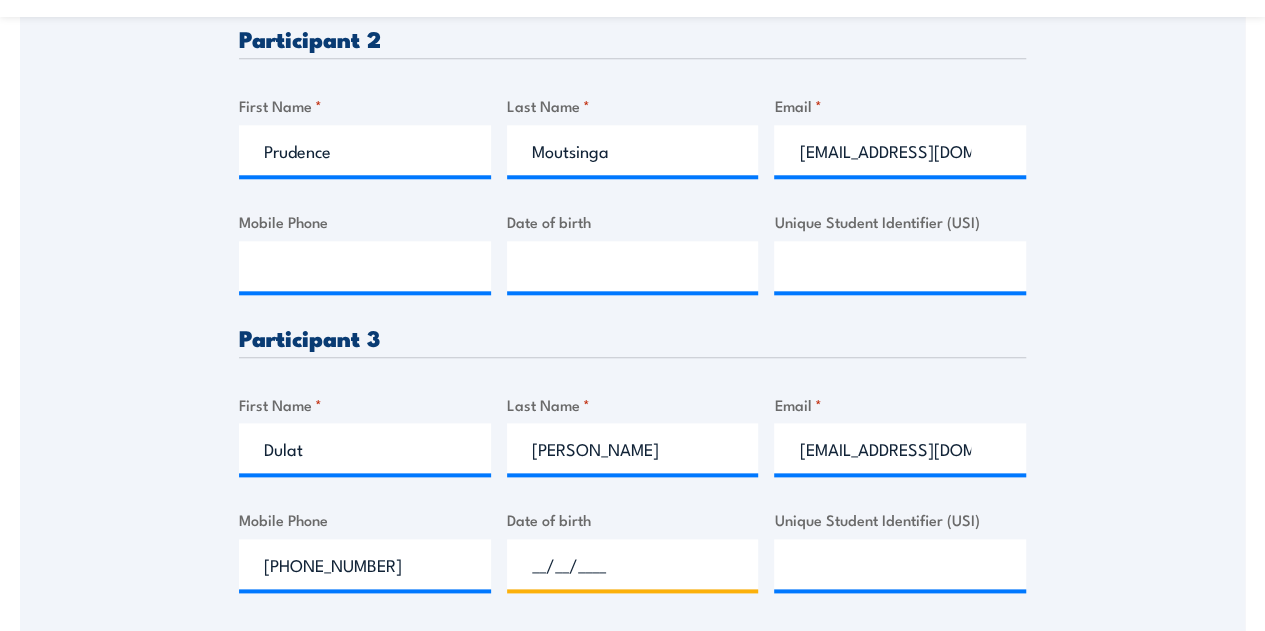 click on "__/__/____" at bounding box center (633, 564) 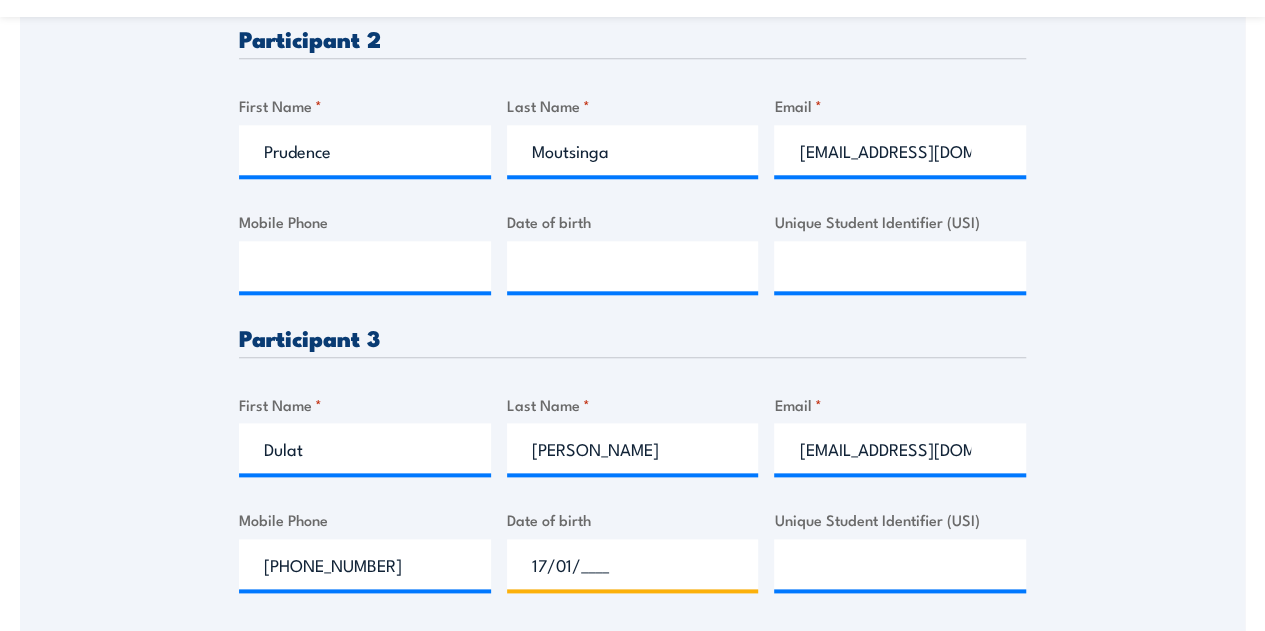 type on "17/01/1___" 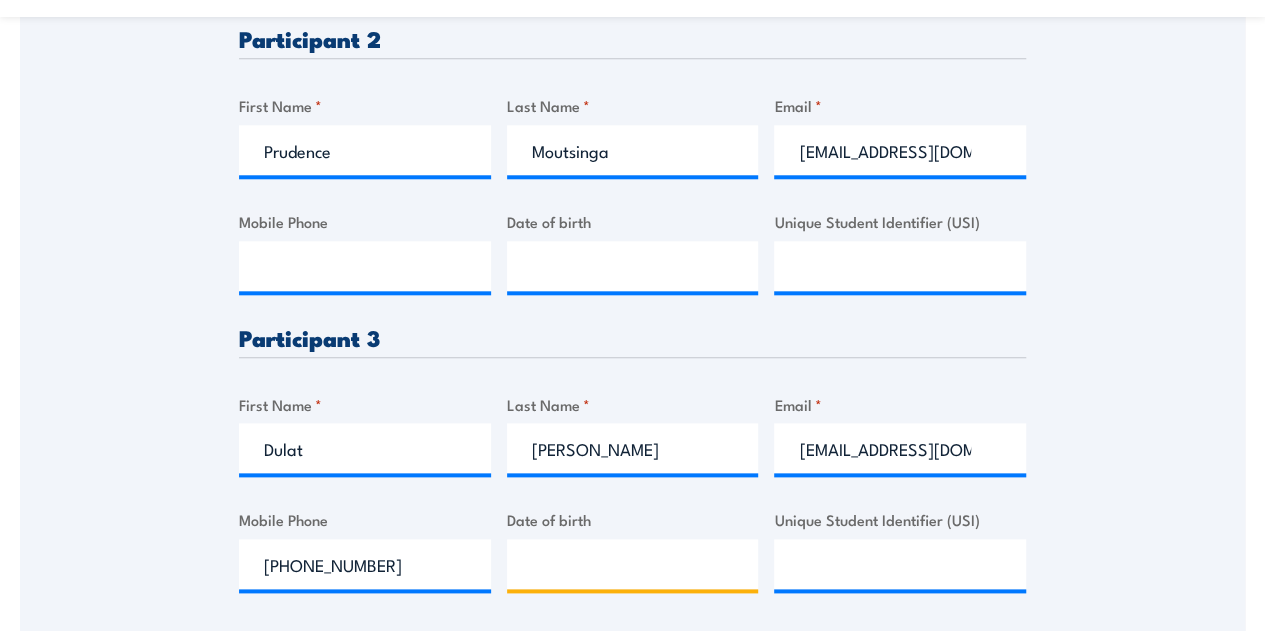 type on "__/__/____" 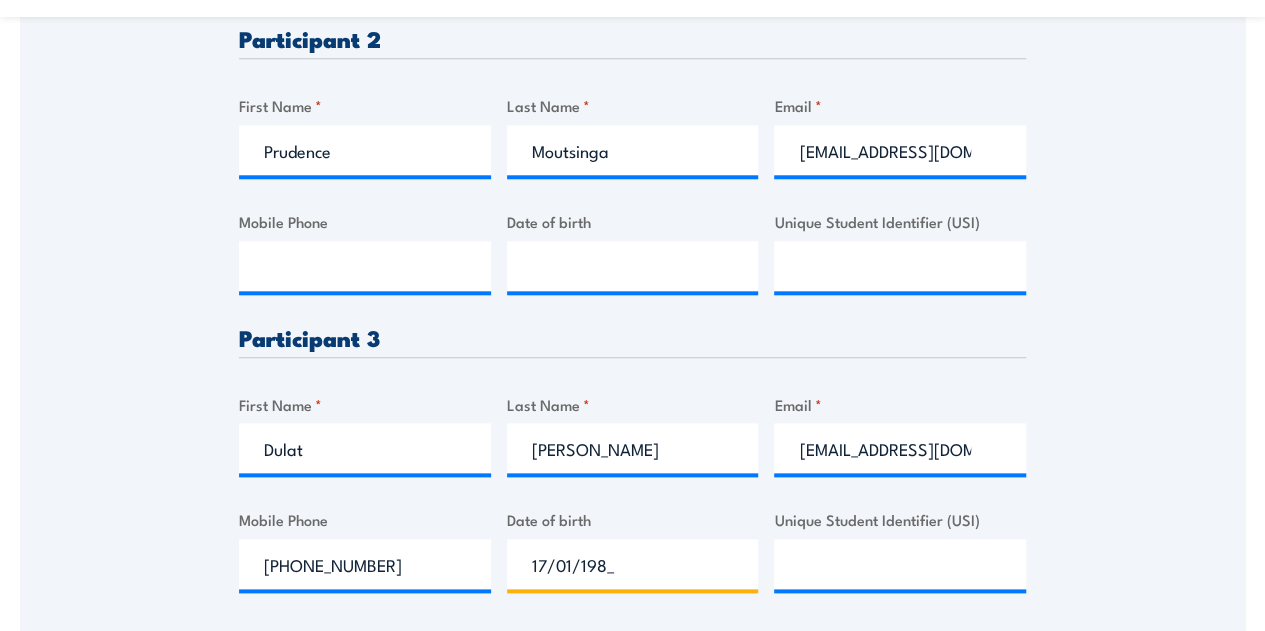 type on "17/01/1988" 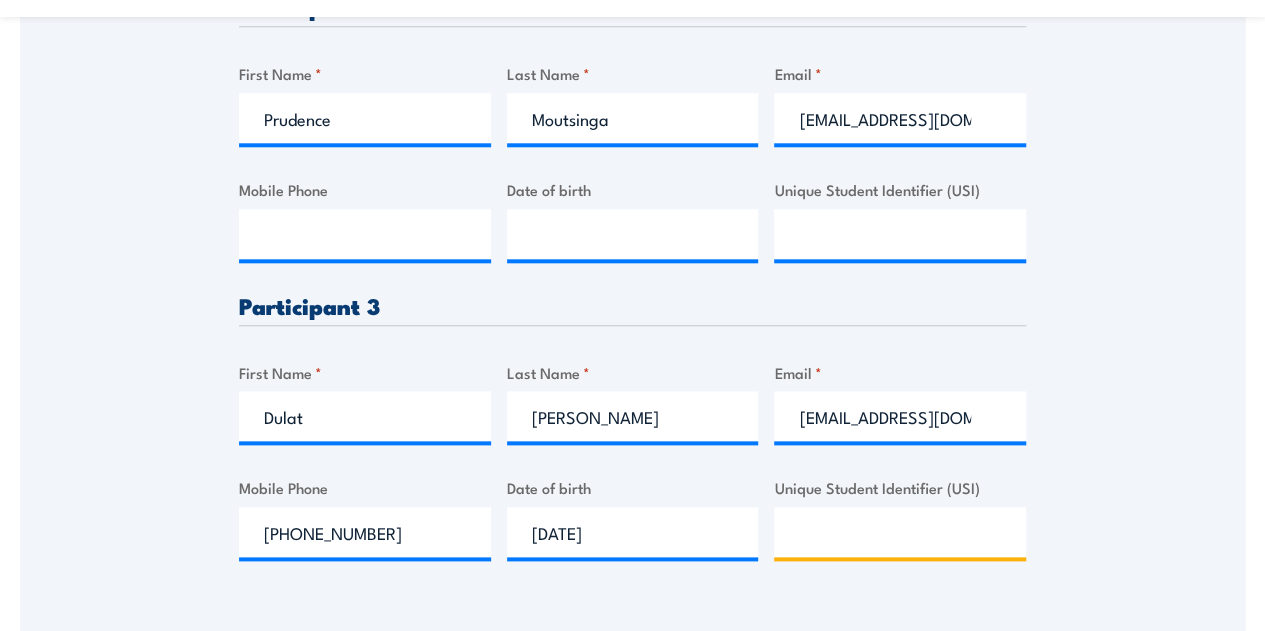 scroll, scrollTop: 987, scrollLeft: 0, axis: vertical 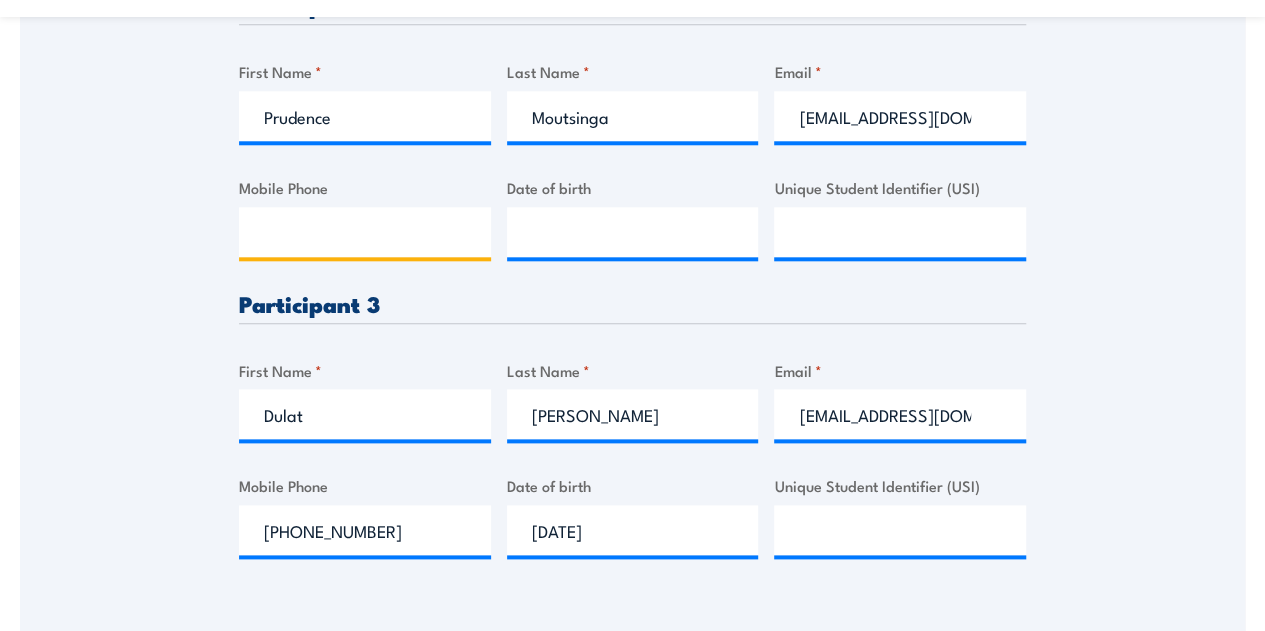 click on "Mobile Phone" at bounding box center (365, 232) 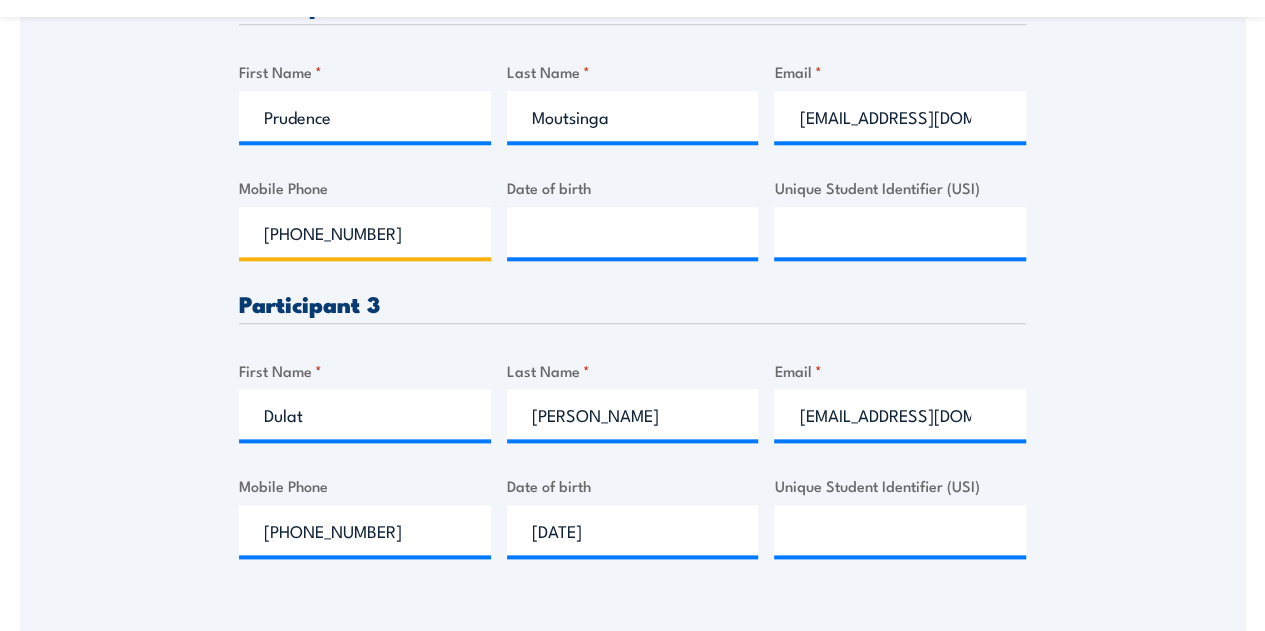 type on "+241 07 17 18 06" 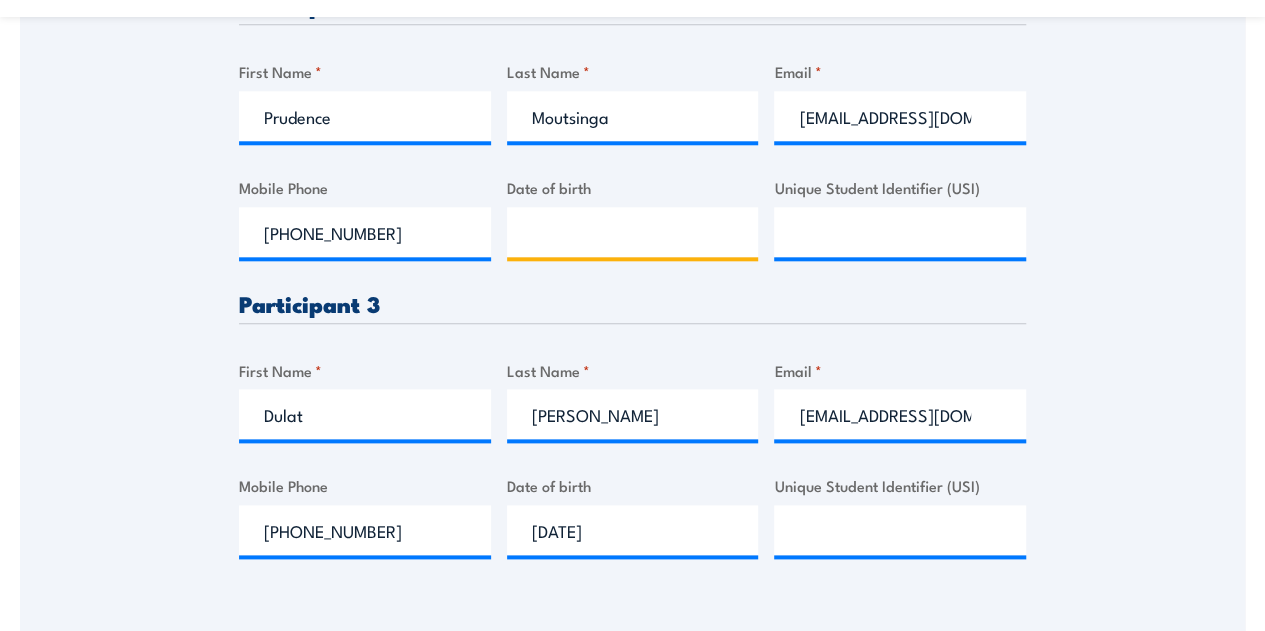 type on "__/__/____" 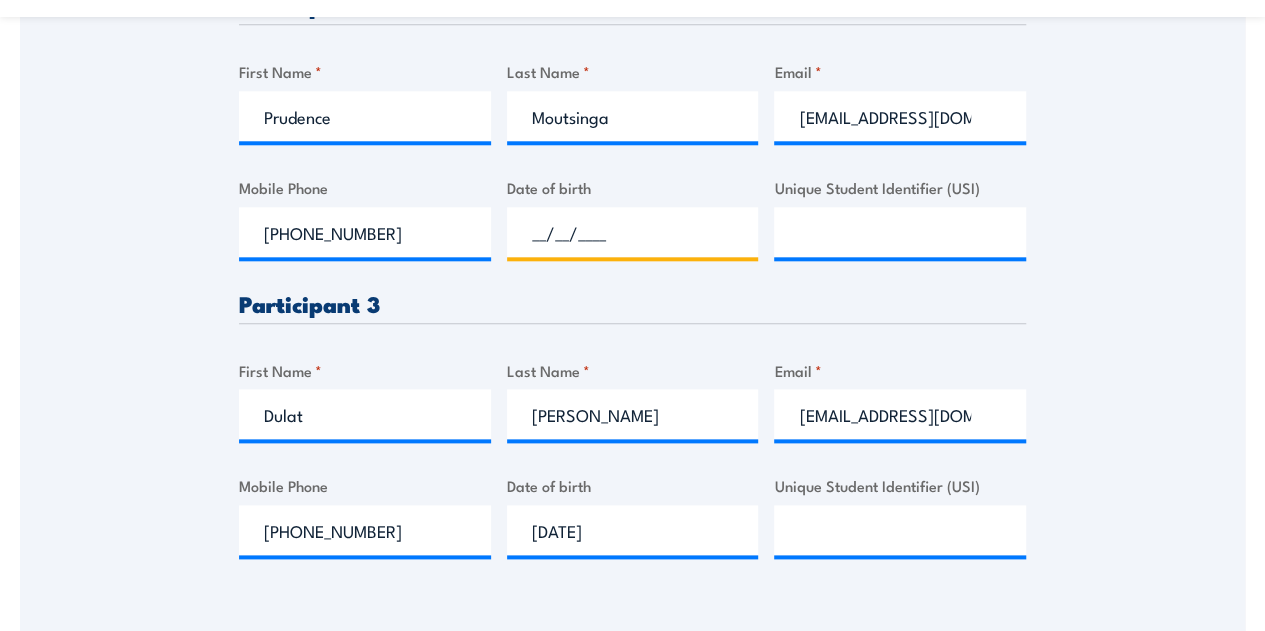 click on "__/__/____" at bounding box center [633, 232] 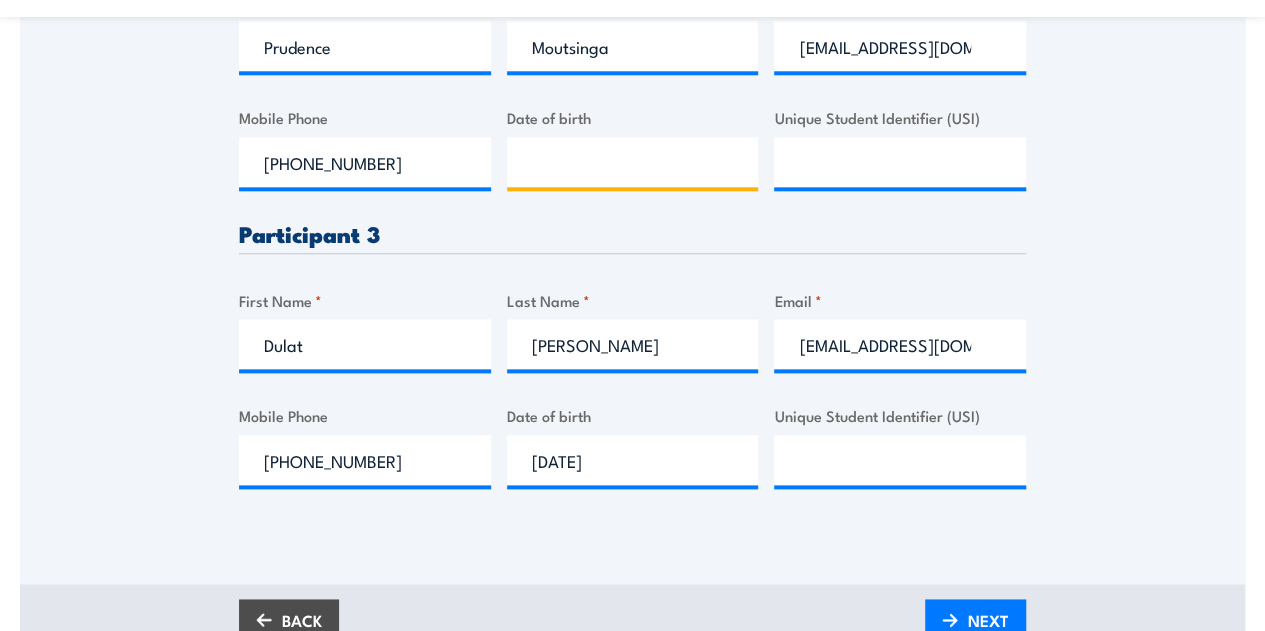 type on "__/__/____" 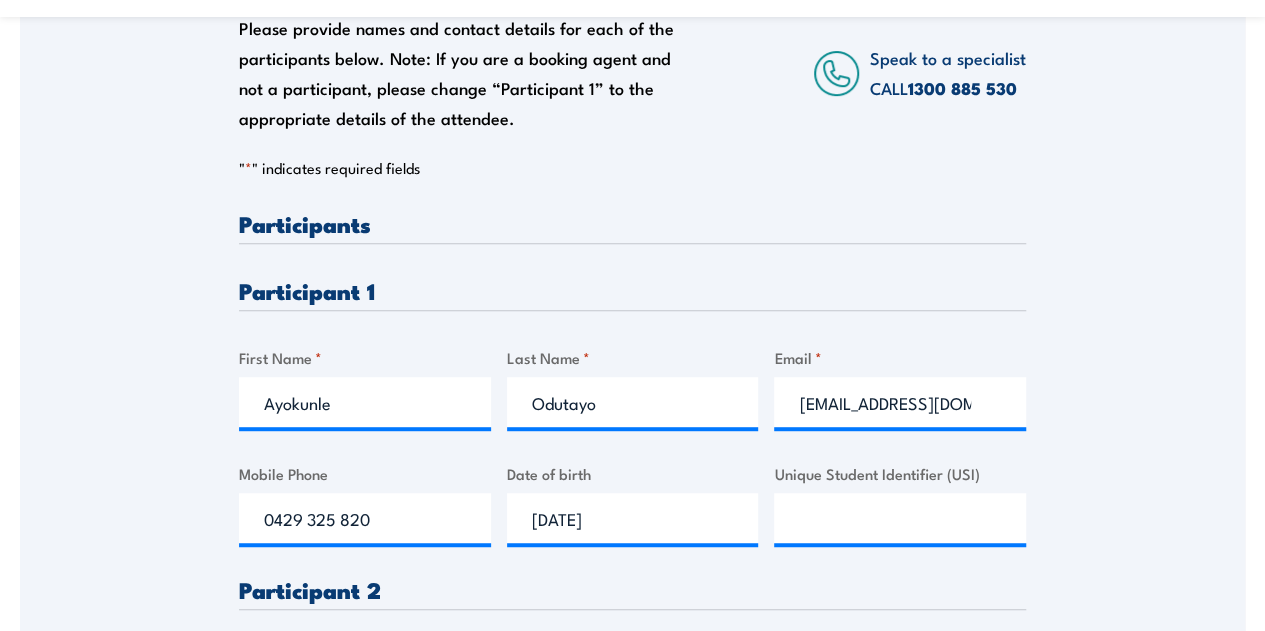 scroll, scrollTop: 394, scrollLeft: 0, axis: vertical 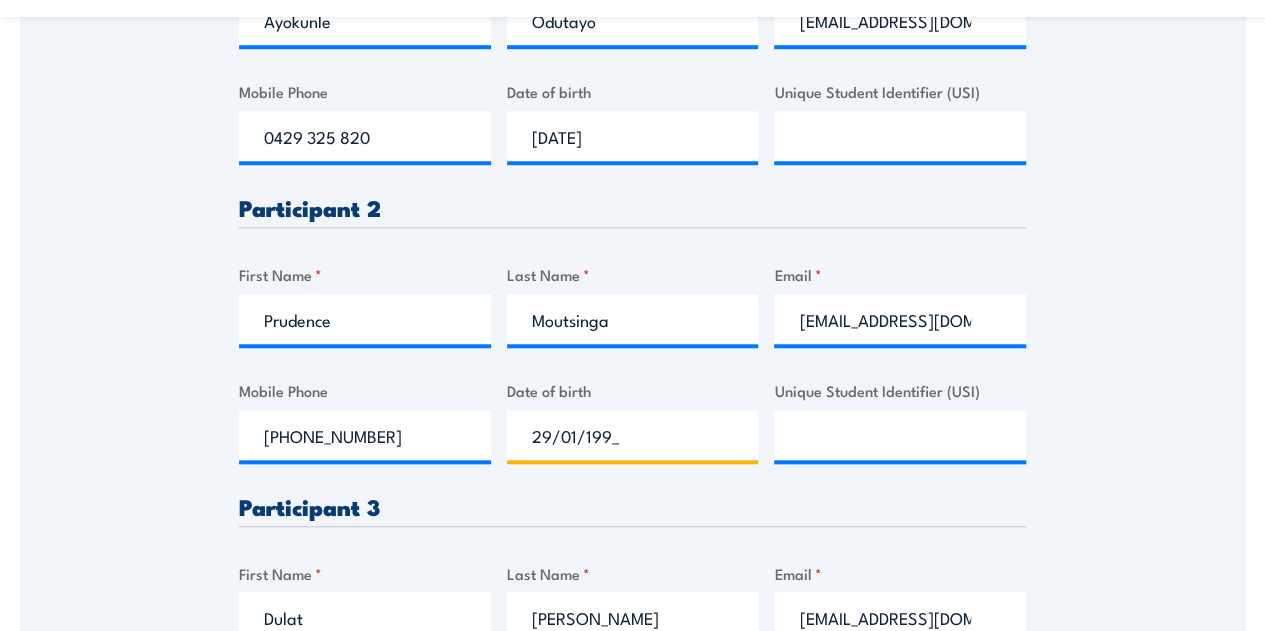 type on "29/01/1990" 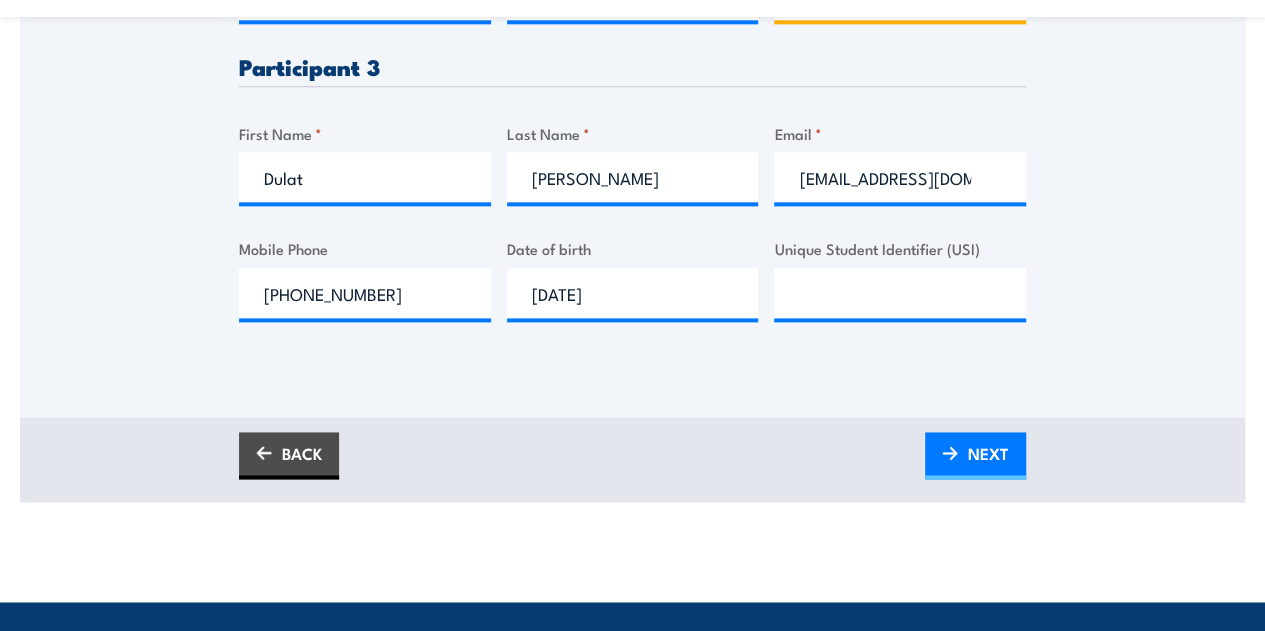 scroll, scrollTop: 1225, scrollLeft: 0, axis: vertical 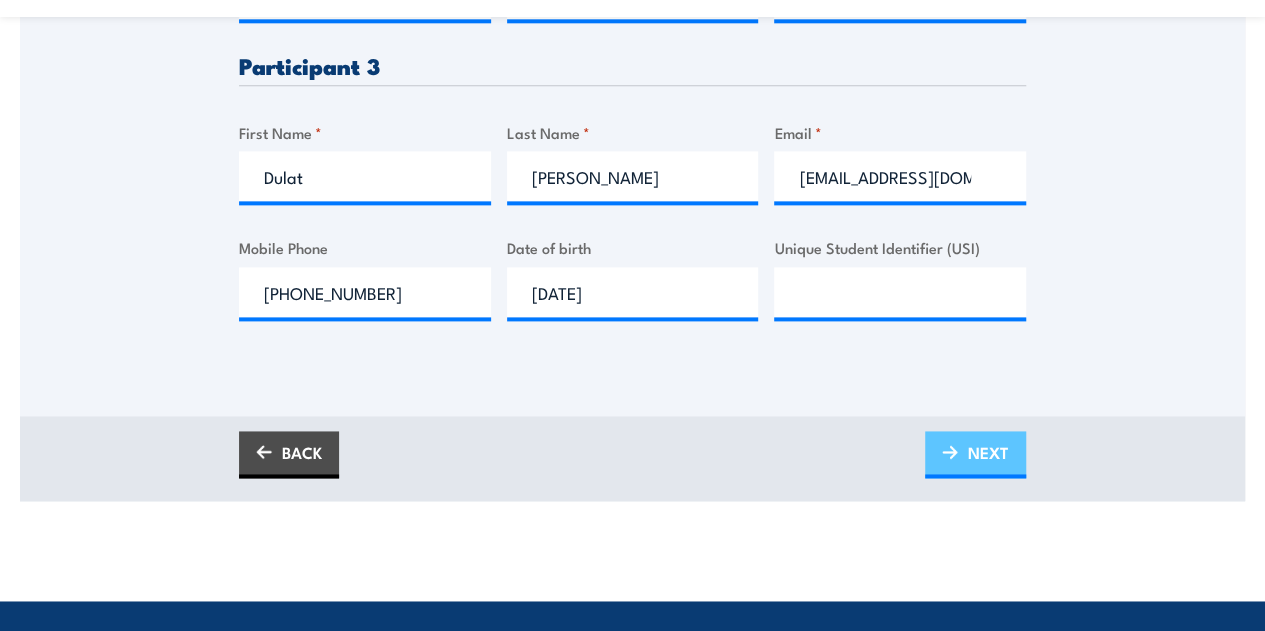 click on "NEXT" at bounding box center [975, 454] 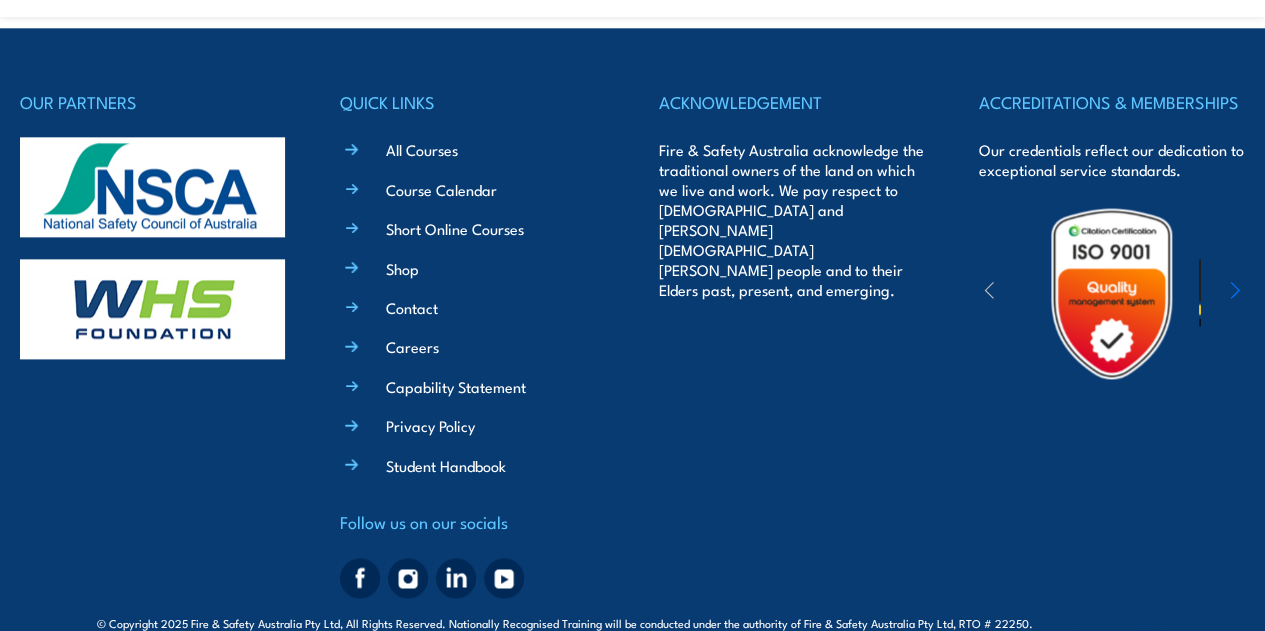 scroll, scrollTop: 992, scrollLeft: 0, axis: vertical 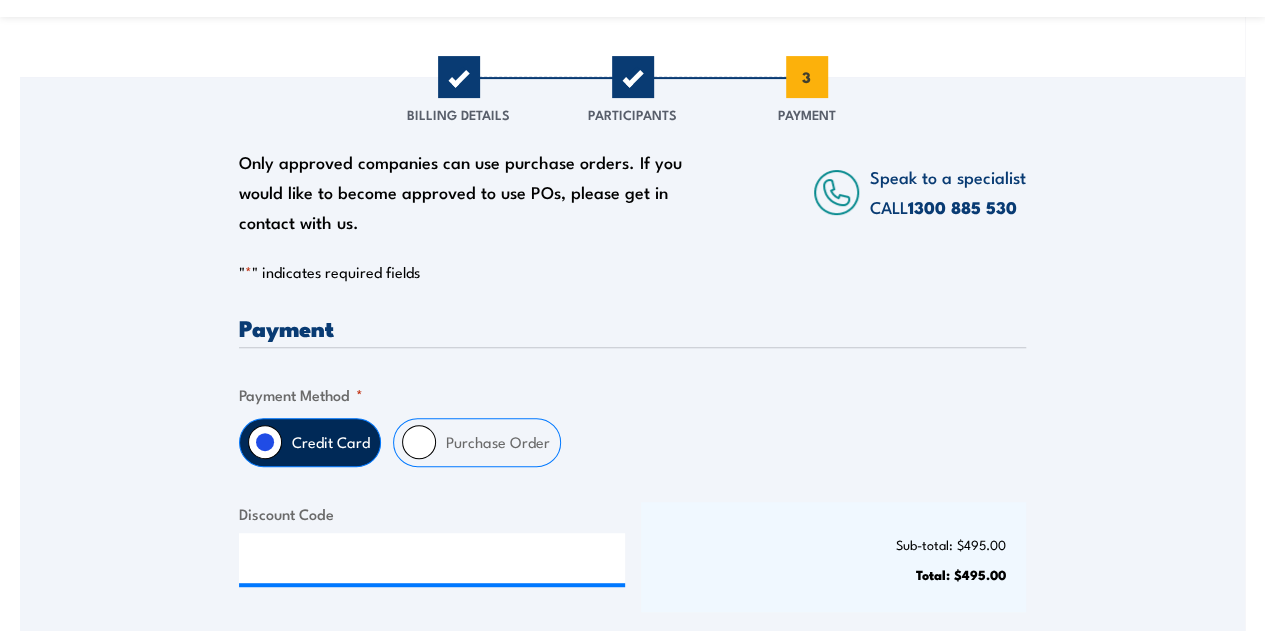 click on "Payment Only approved companies can use purchase orders. If you would like to become approved to use POs, please get in contact with us. Payment Method *
Credit Card
Purchase Order
Purchase Order # * 0 of 20 max characters Discount Code Sub-total: $495.00 Total: $495.00" at bounding box center [632, 481] 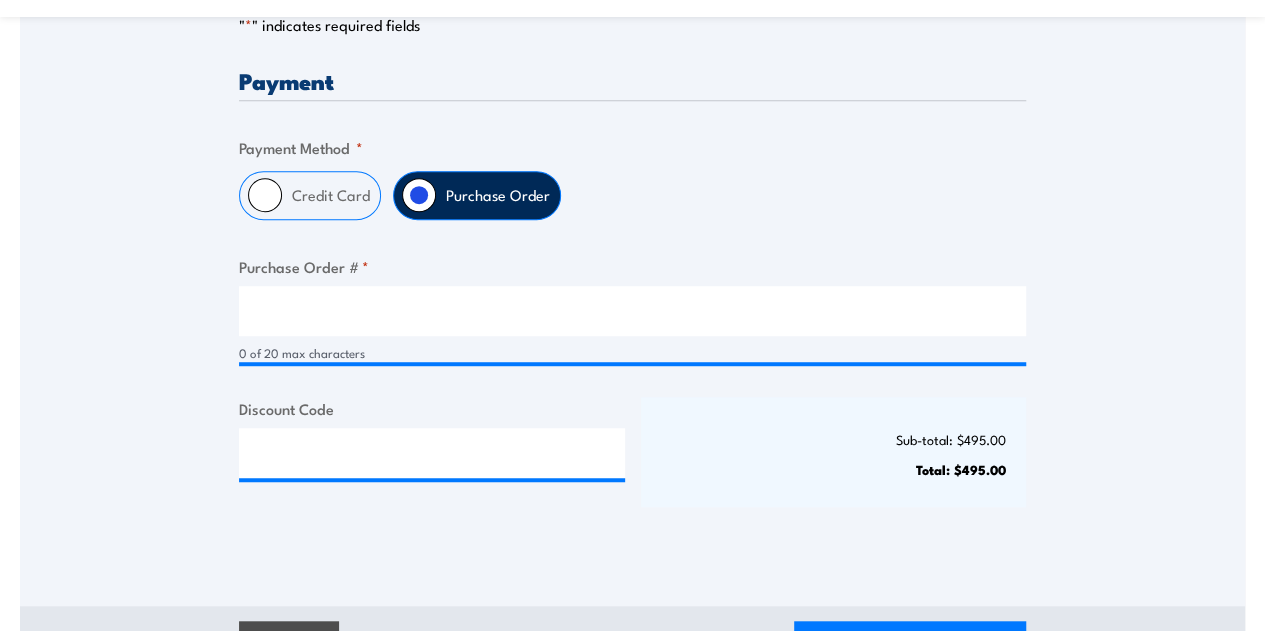 scroll, scrollTop: 519, scrollLeft: 0, axis: vertical 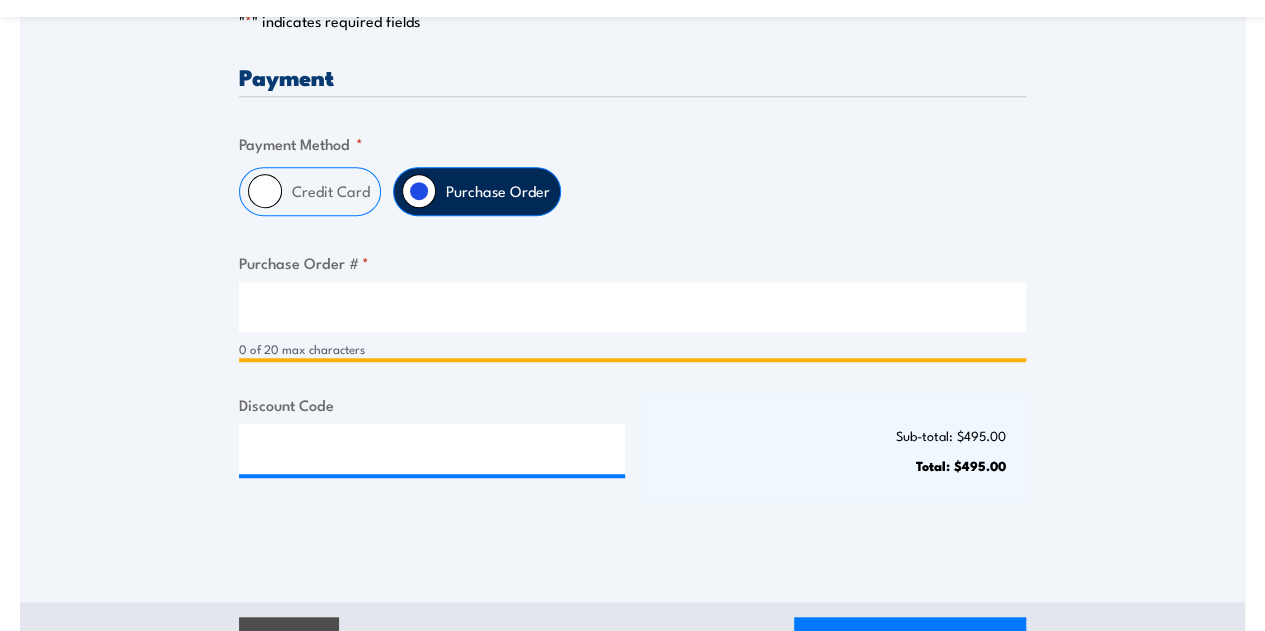 click on "Purchase Order # *" at bounding box center (632, 307) 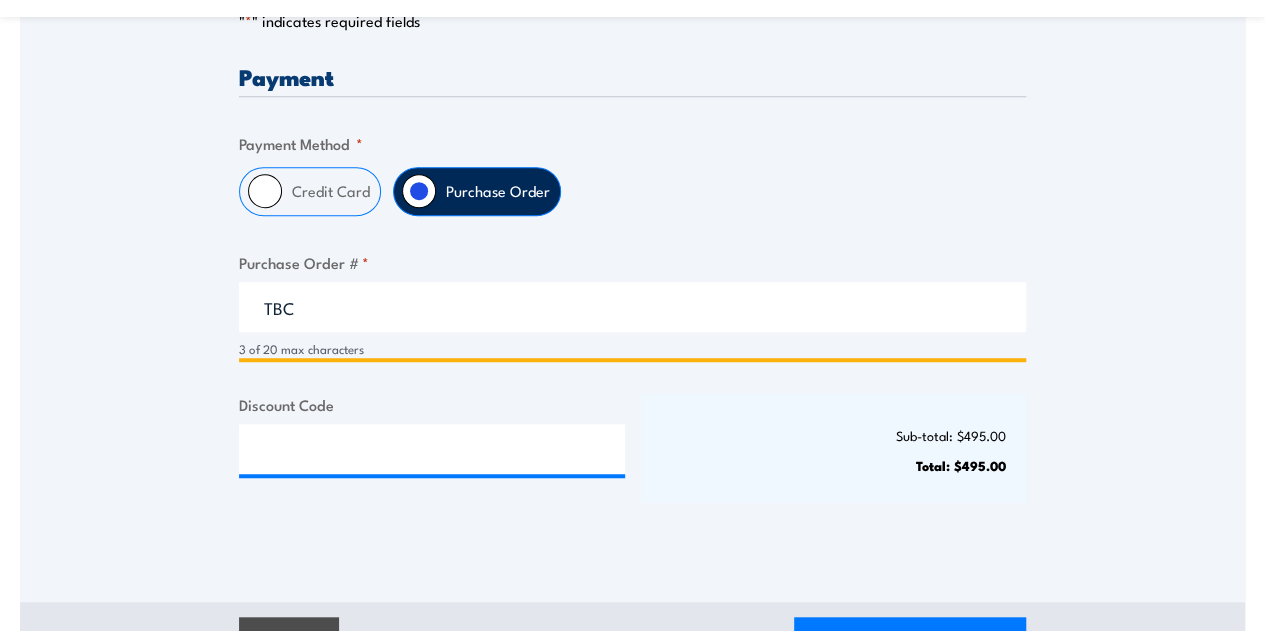 type on "TBC" 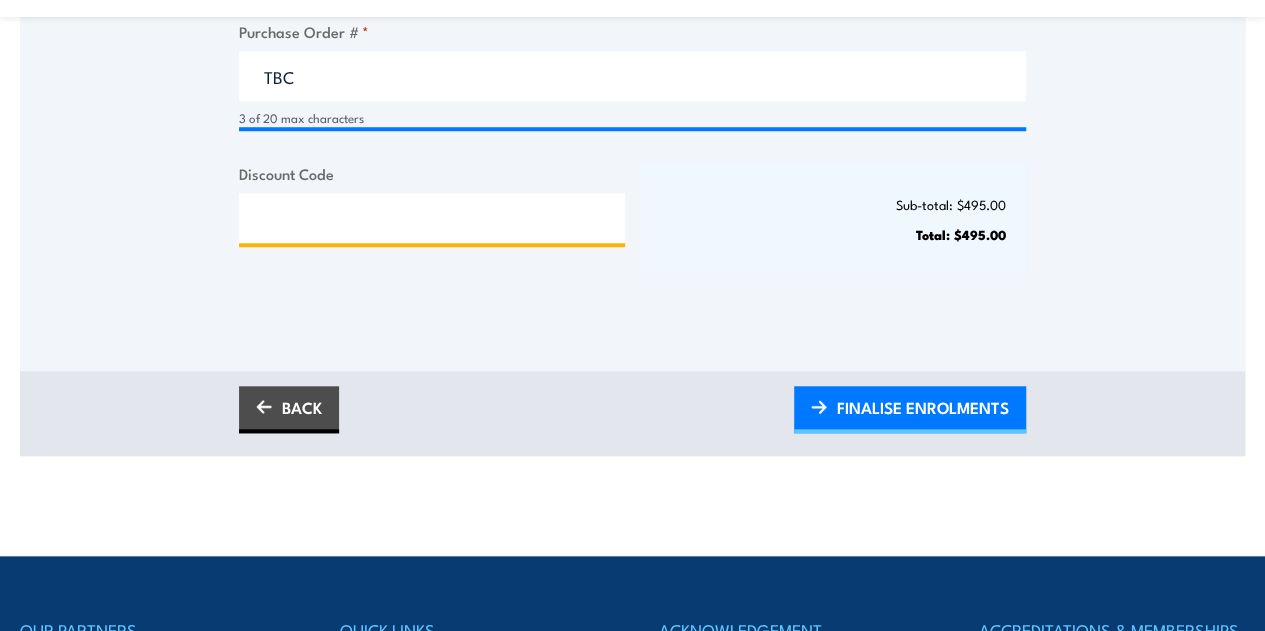 scroll, scrollTop: 758, scrollLeft: 0, axis: vertical 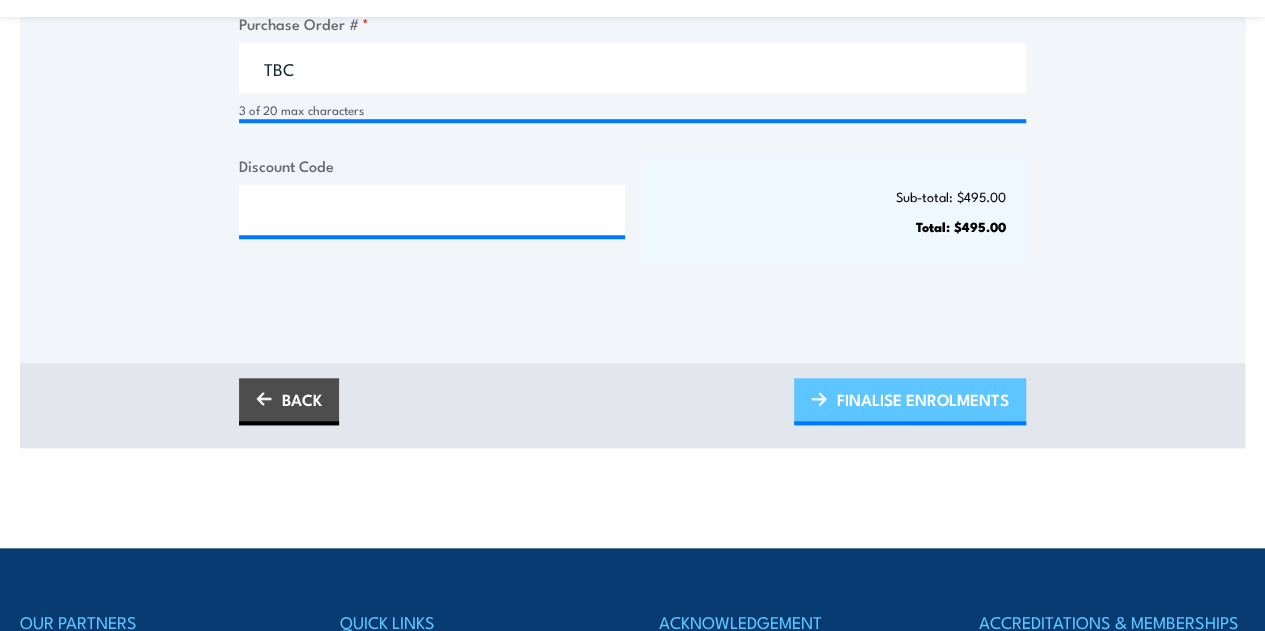 click on "FINALISE ENROLMENTS" at bounding box center (923, 399) 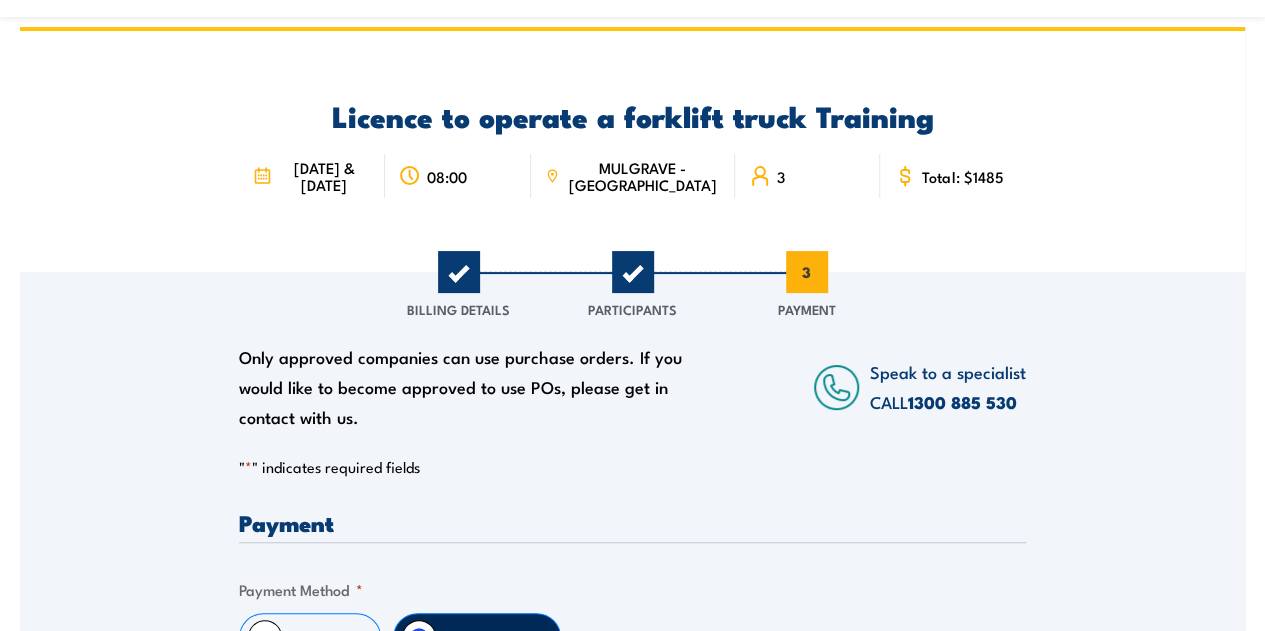 scroll, scrollTop: 76, scrollLeft: 0, axis: vertical 